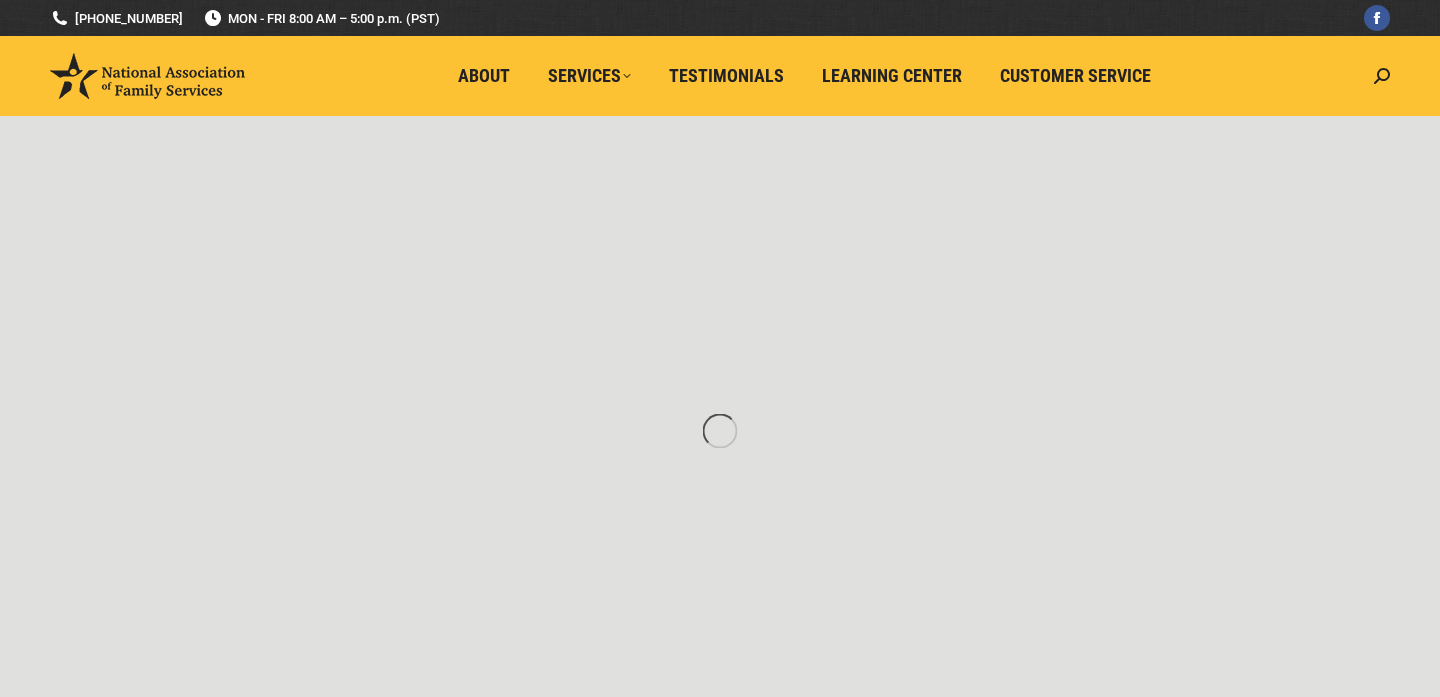 scroll, scrollTop: 0, scrollLeft: 0, axis: both 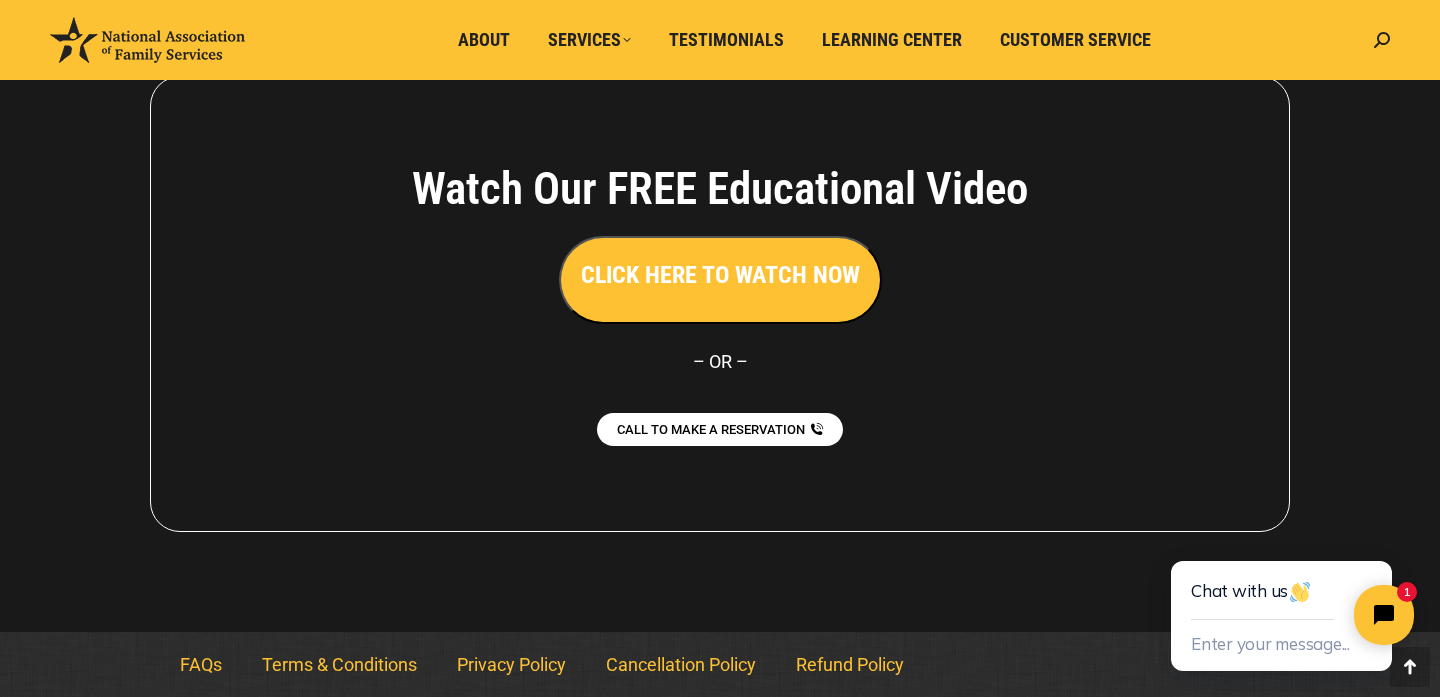 click at bounding box center (720, 304) 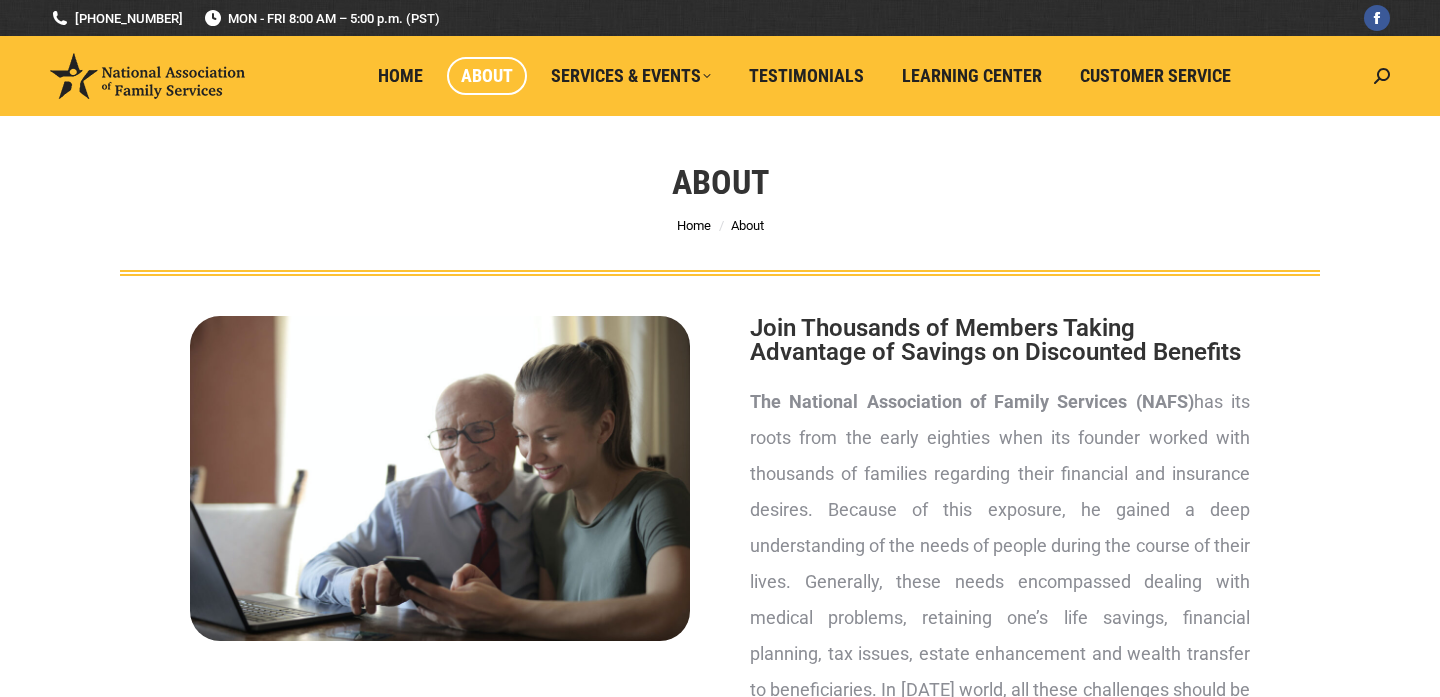 scroll, scrollTop: 0, scrollLeft: 0, axis: both 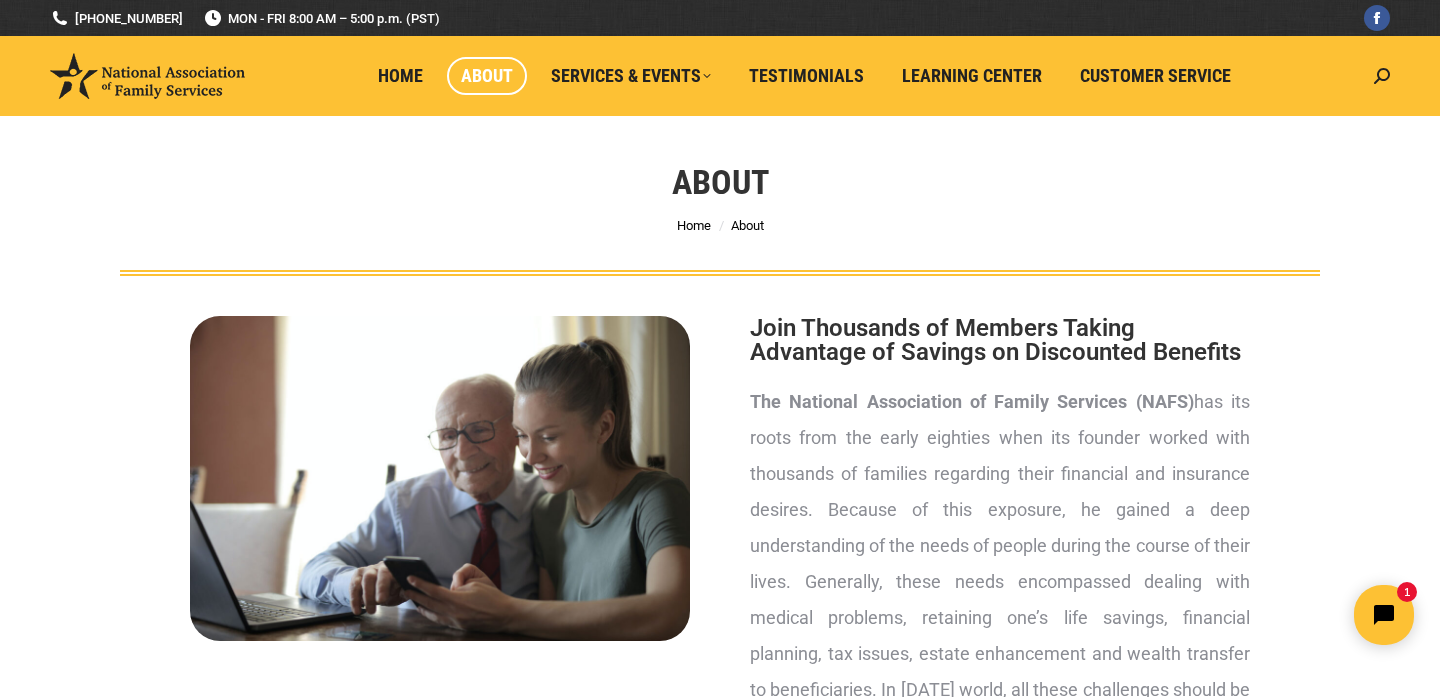 click on "About" at bounding box center (487, 76) 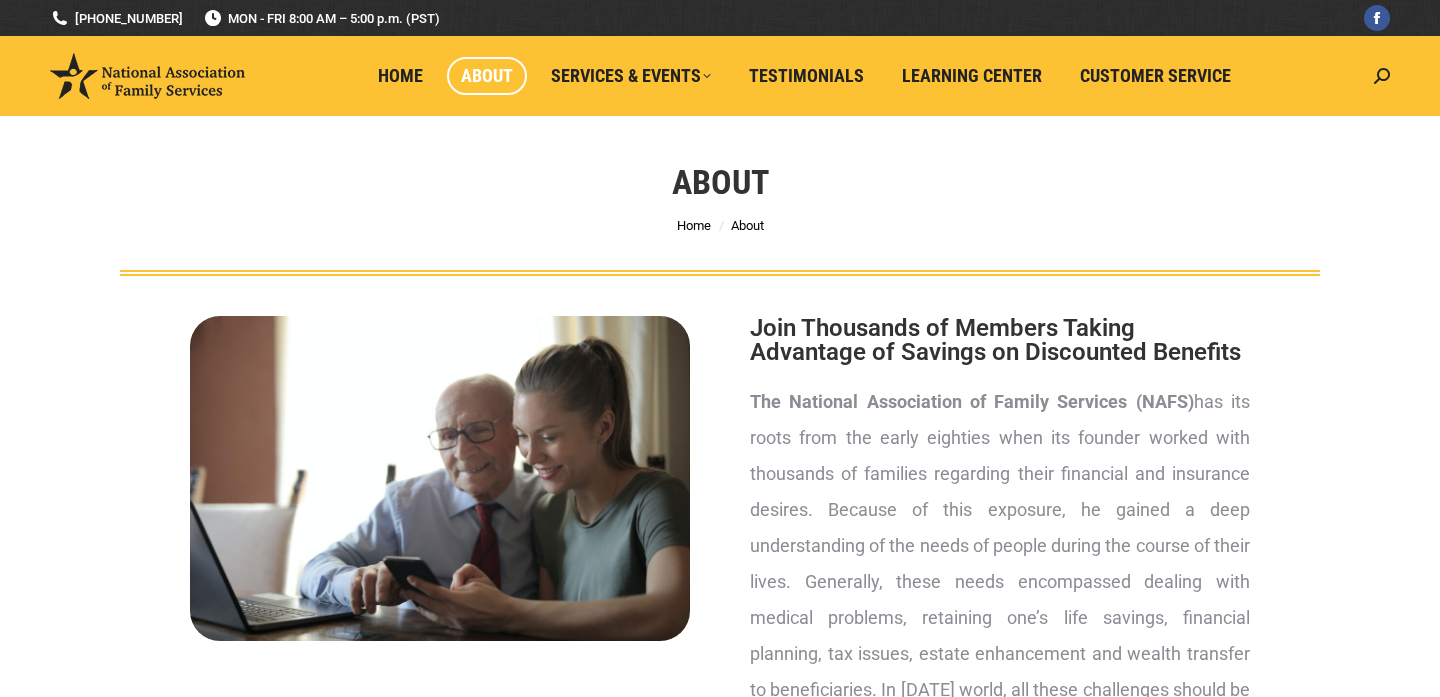 scroll, scrollTop: 0, scrollLeft: 0, axis: both 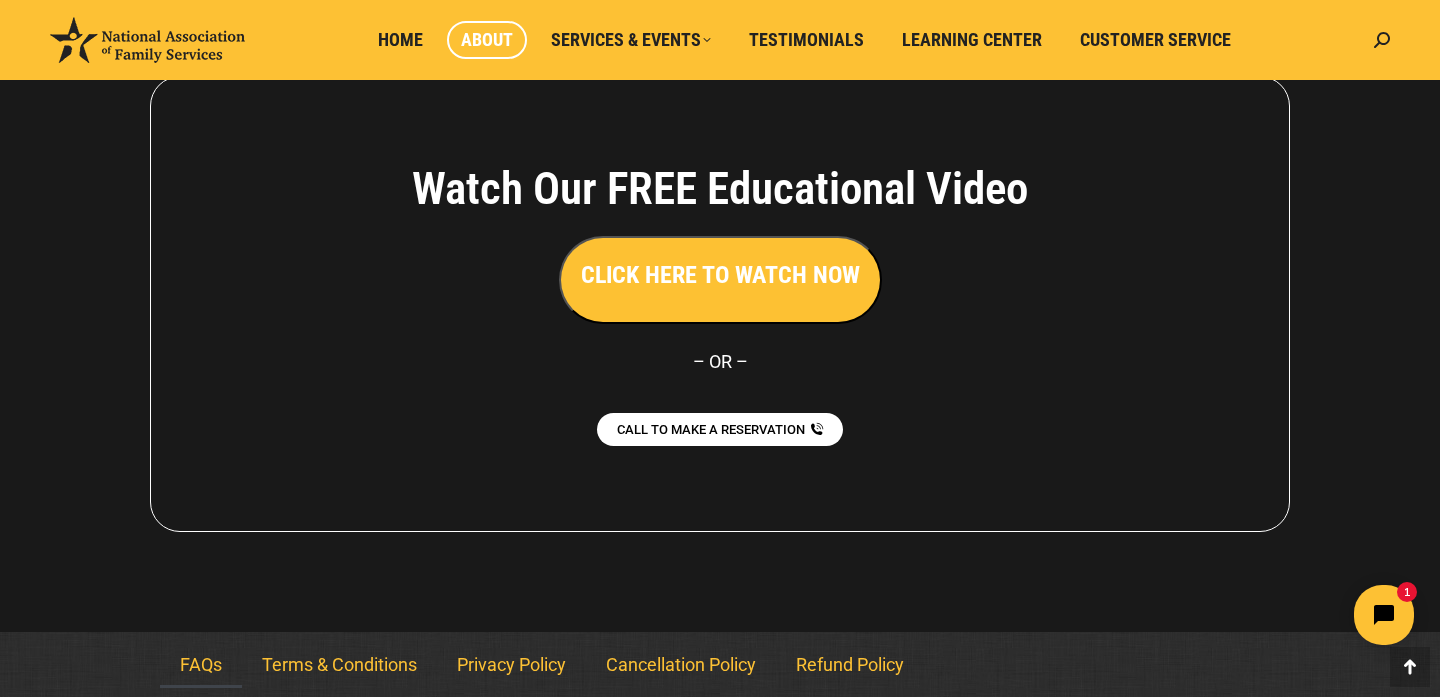 click on "FAQs" 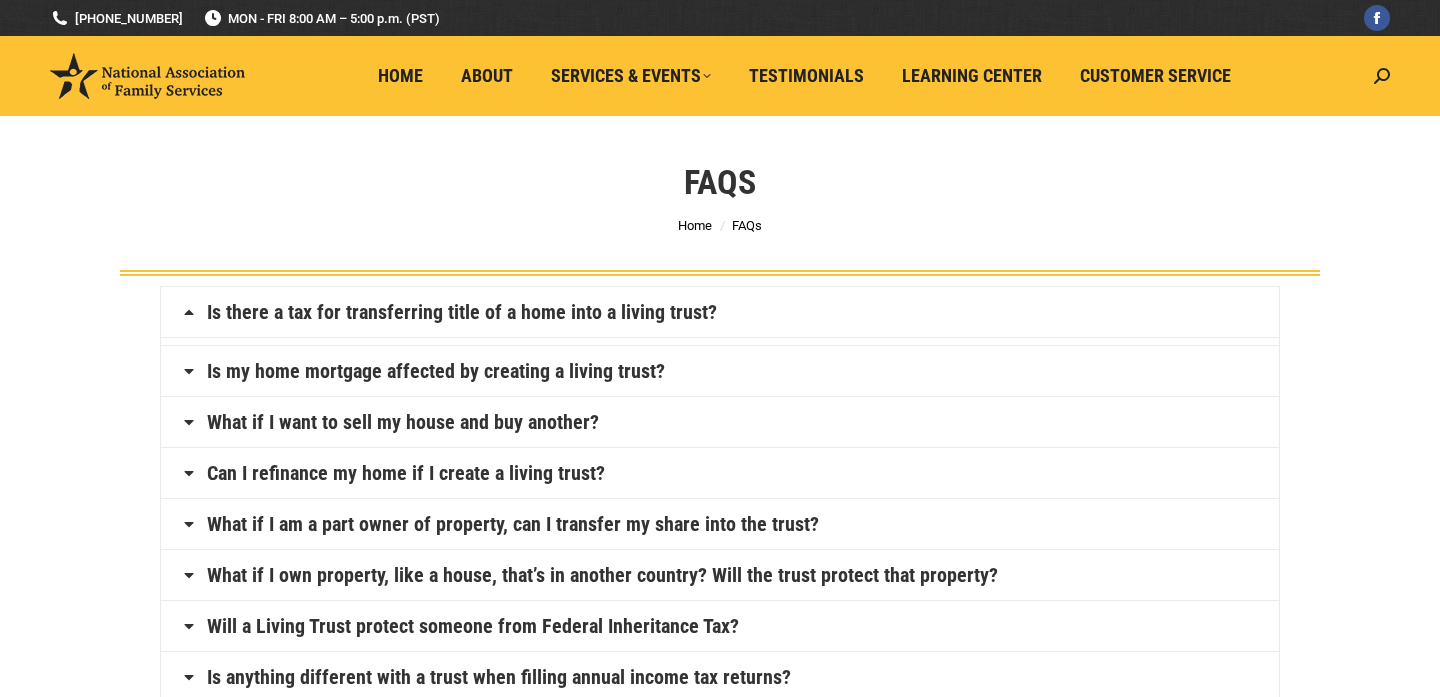 scroll, scrollTop: 0, scrollLeft: 0, axis: both 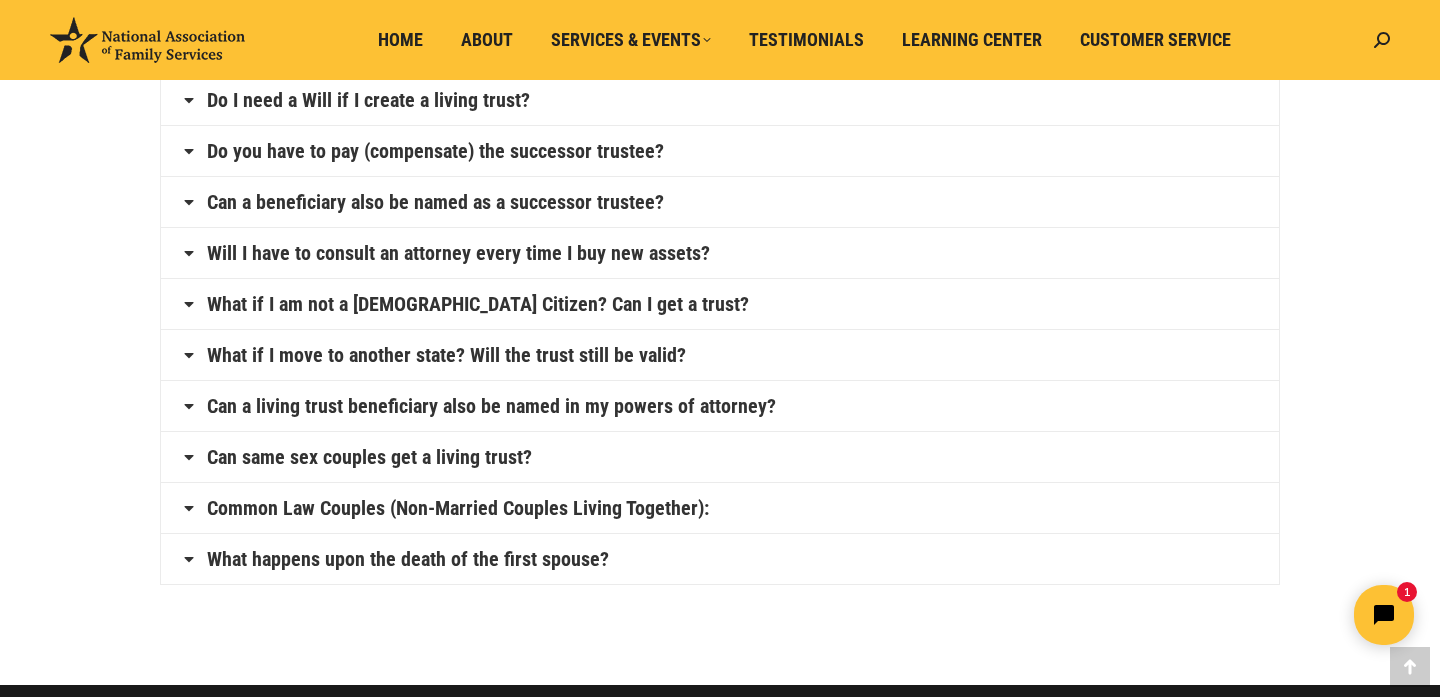click on "What if I am not a U.S. Citizen? Can I get a trust?" at bounding box center (478, 304) 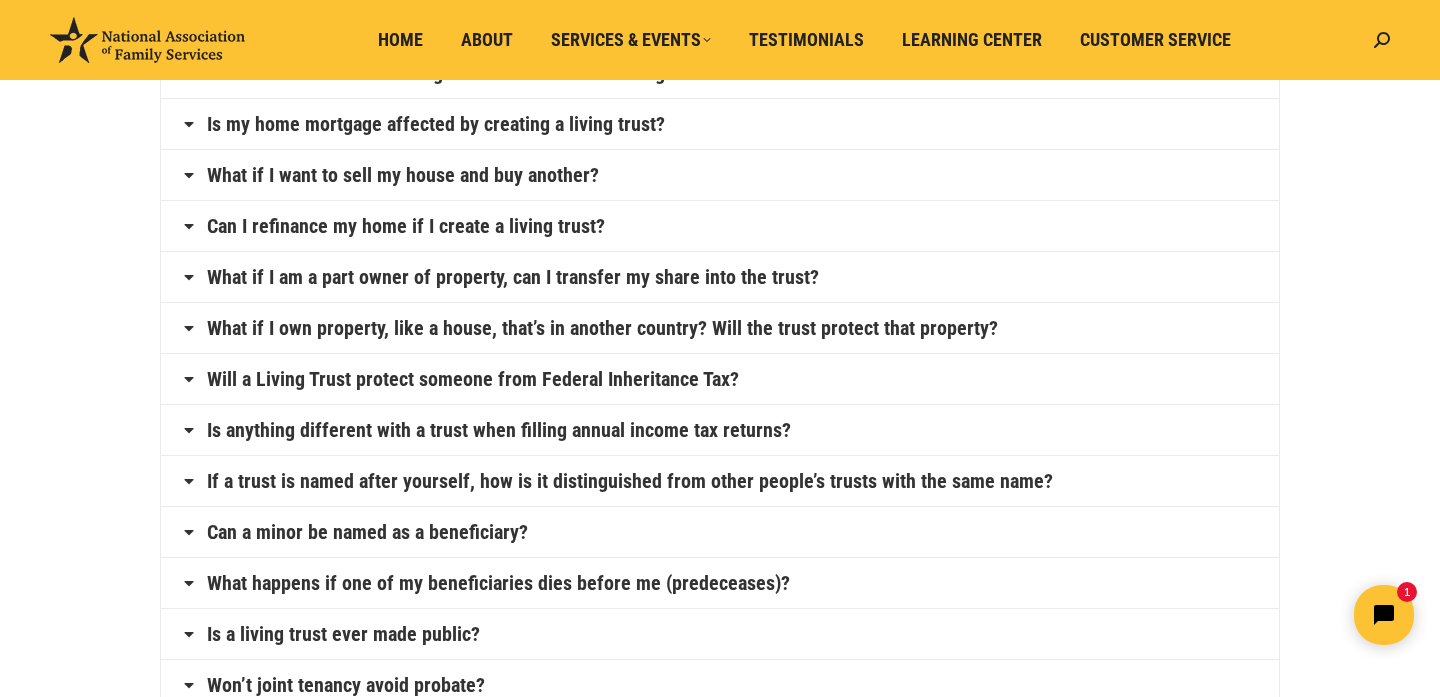 scroll, scrollTop: 0, scrollLeft: 0, axis: both 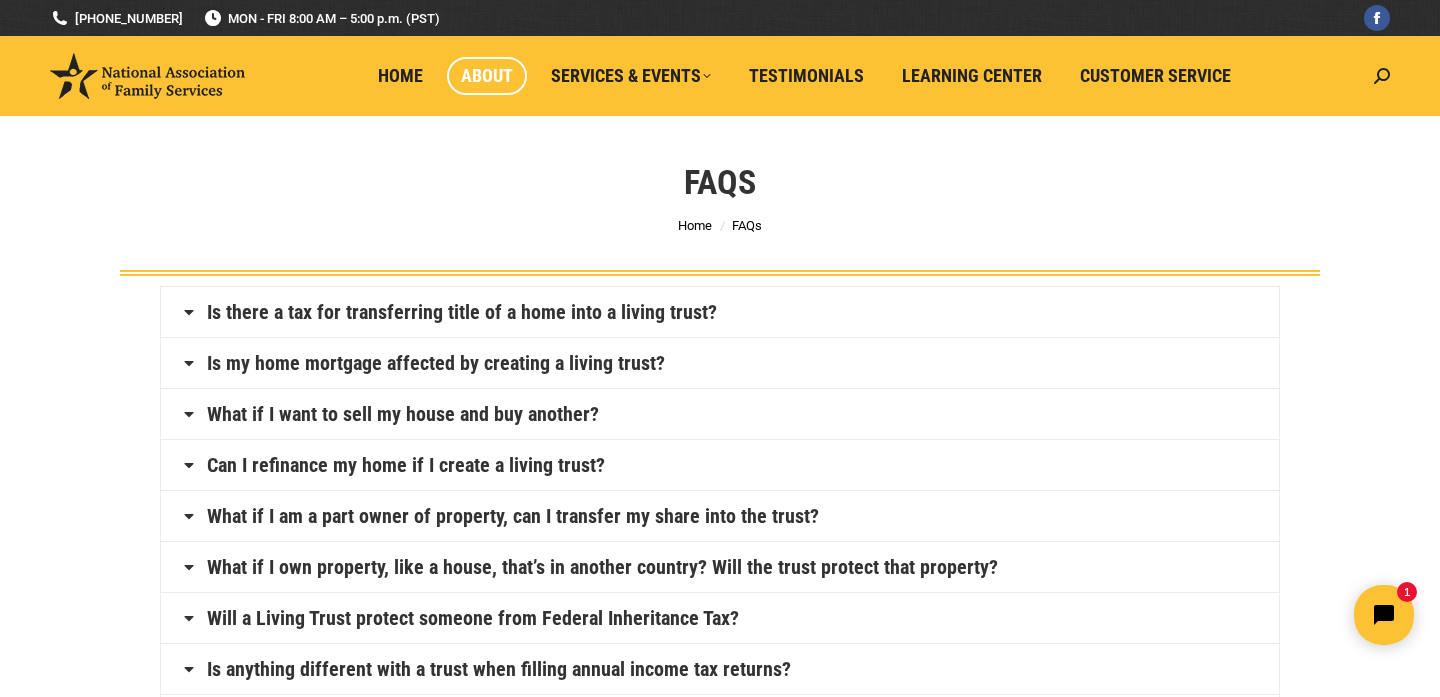 click on "About" at bounding box center (487, 76) 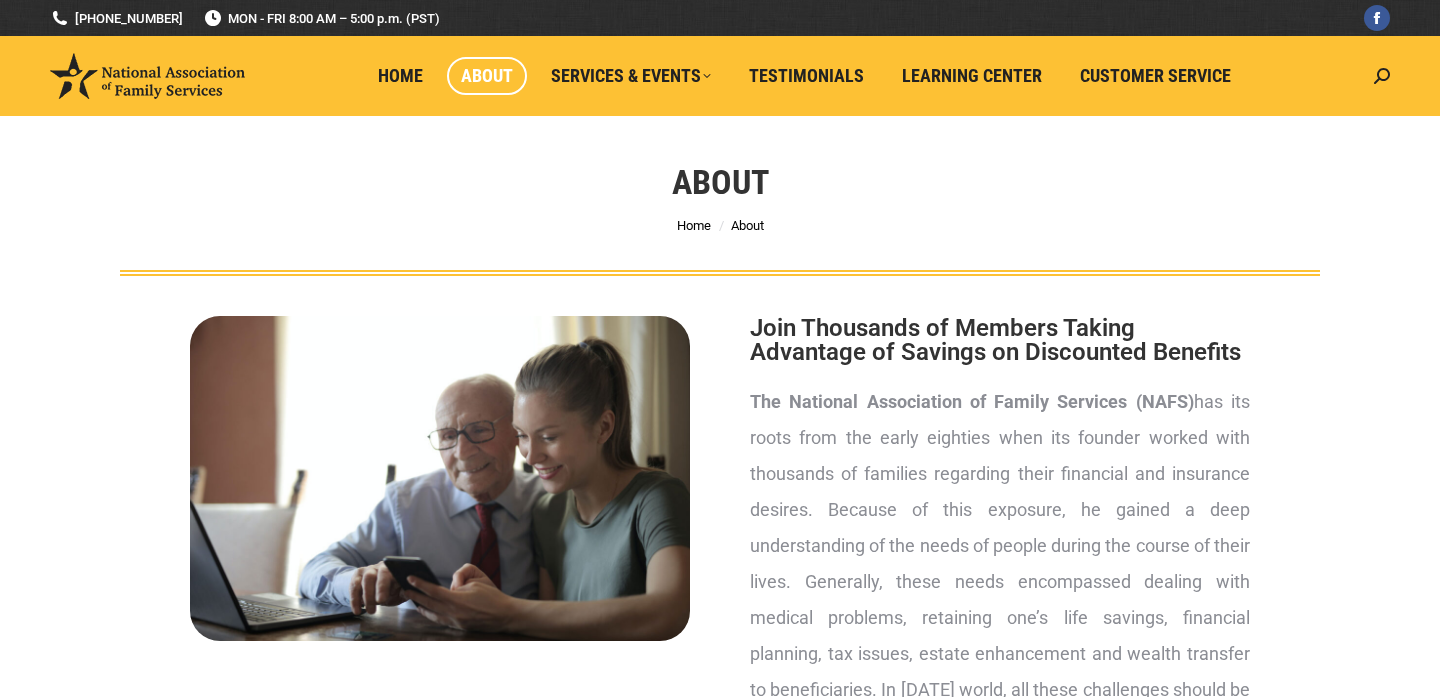 scroll, scrollTop: 0, scrollLeft: 0, axis: both 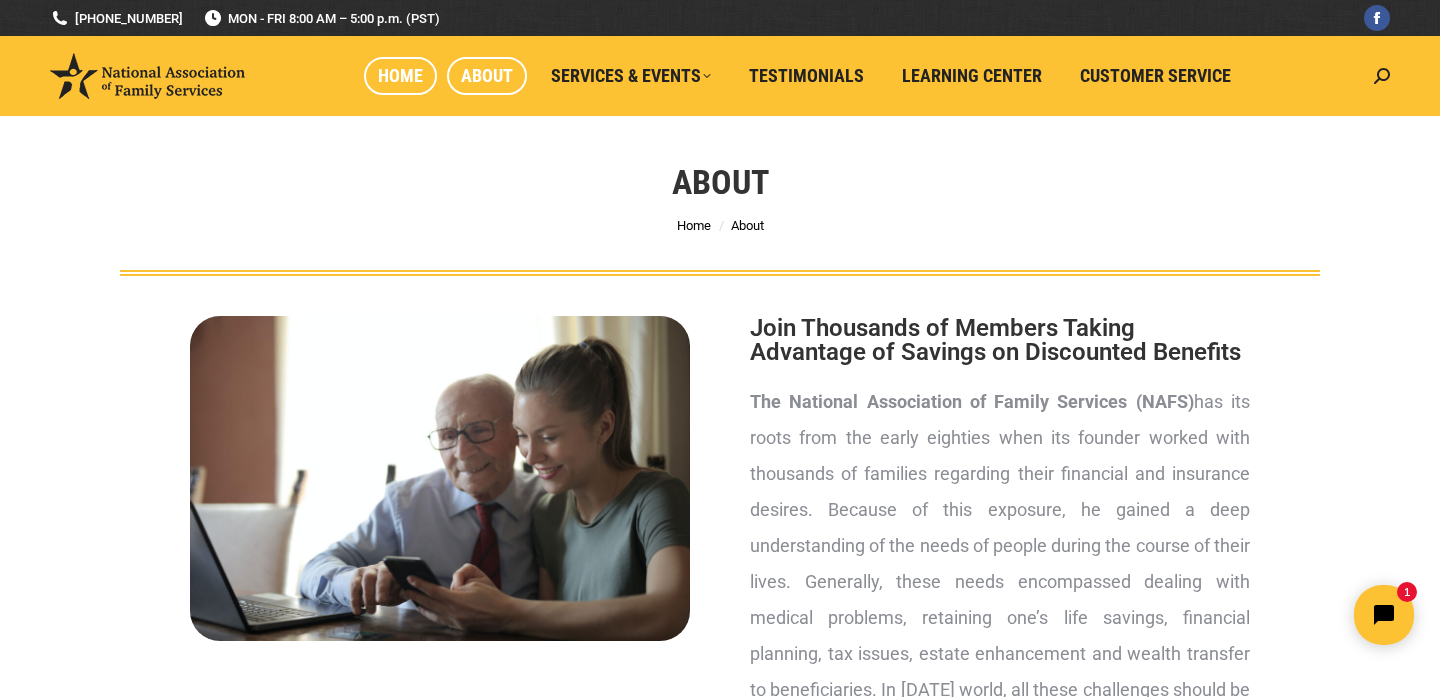 click on "Home" at bounding box center [400, 76] 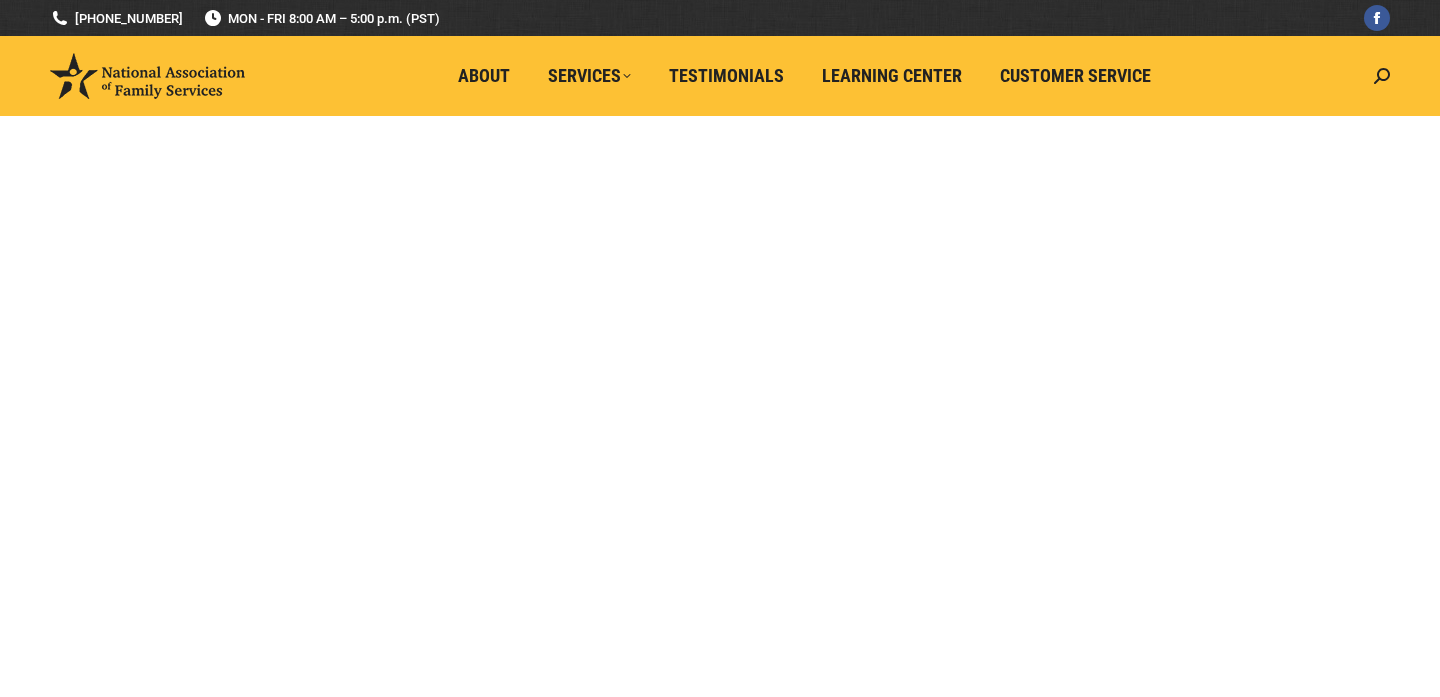 scroll, scrollTop: 0, scrollLeft: 0, axis: both 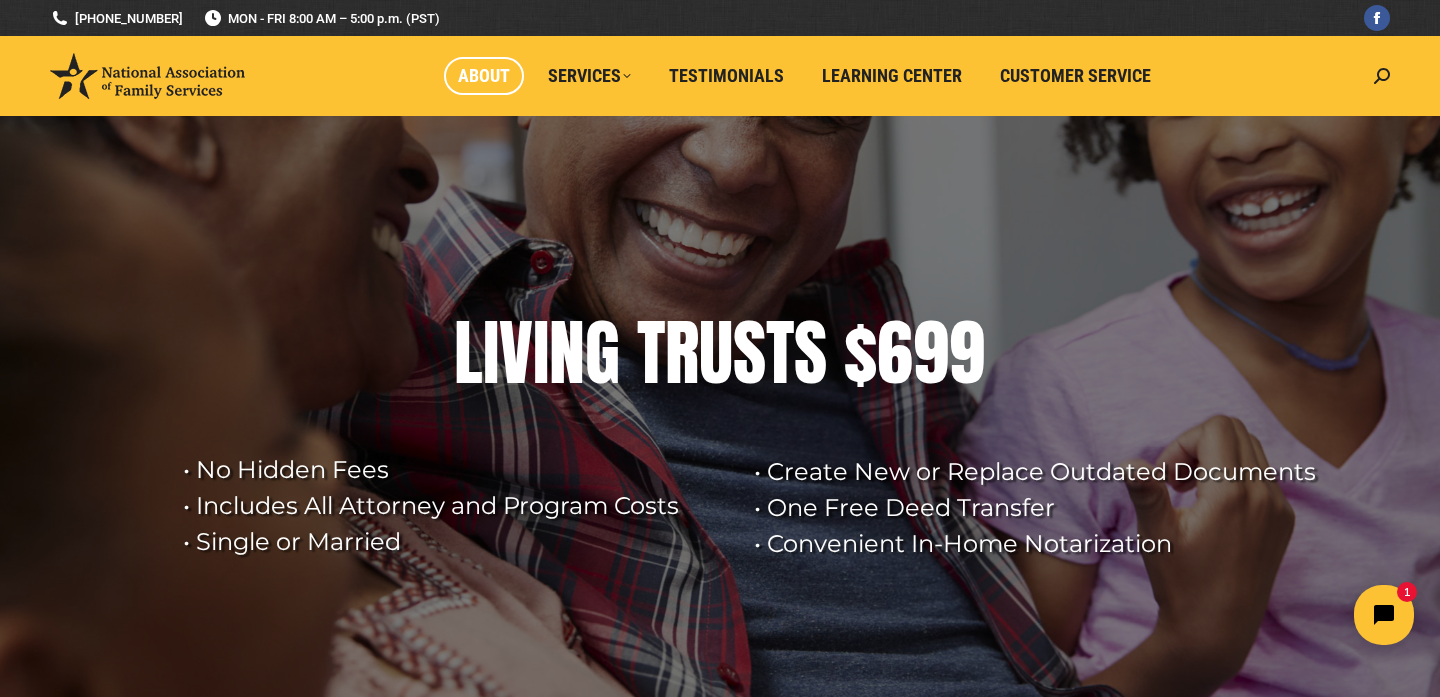 click on "About" at bounding box center (484, 76) 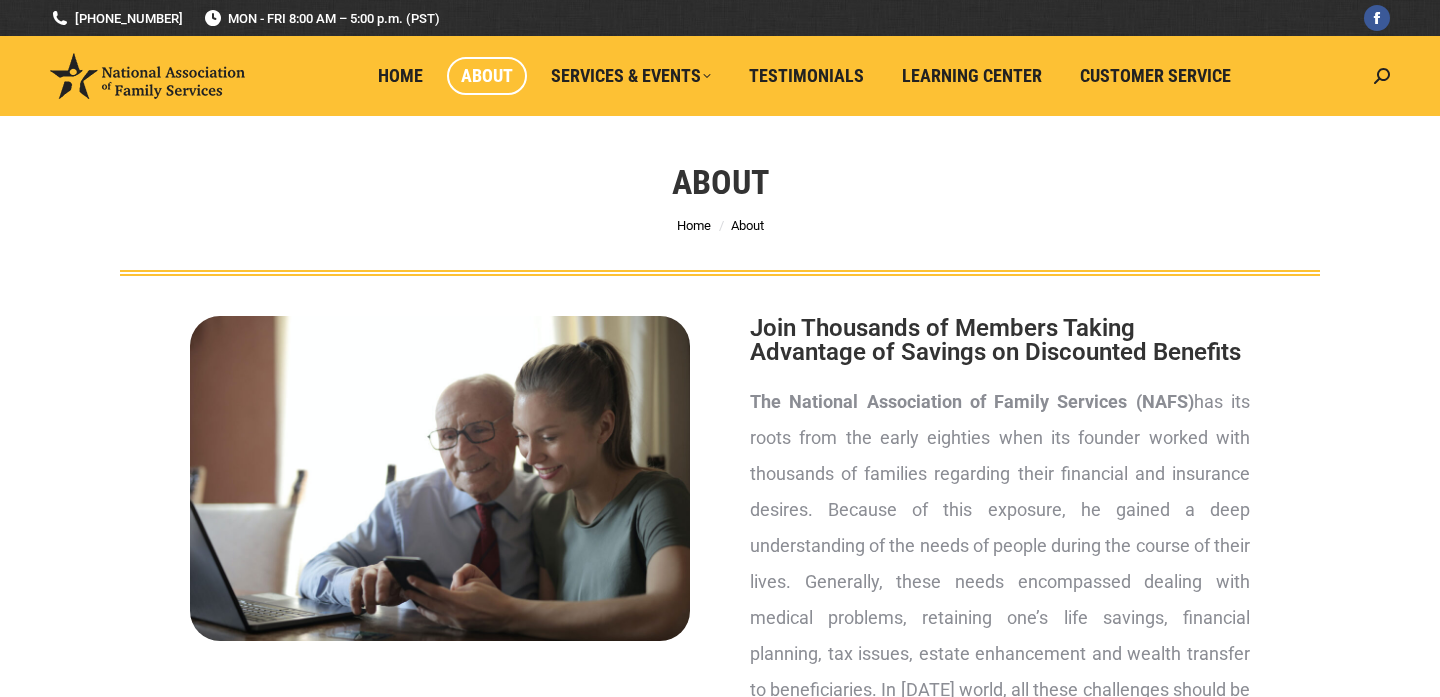 scroll, scrollTop: 0, scrollLeft: 0, axis: both 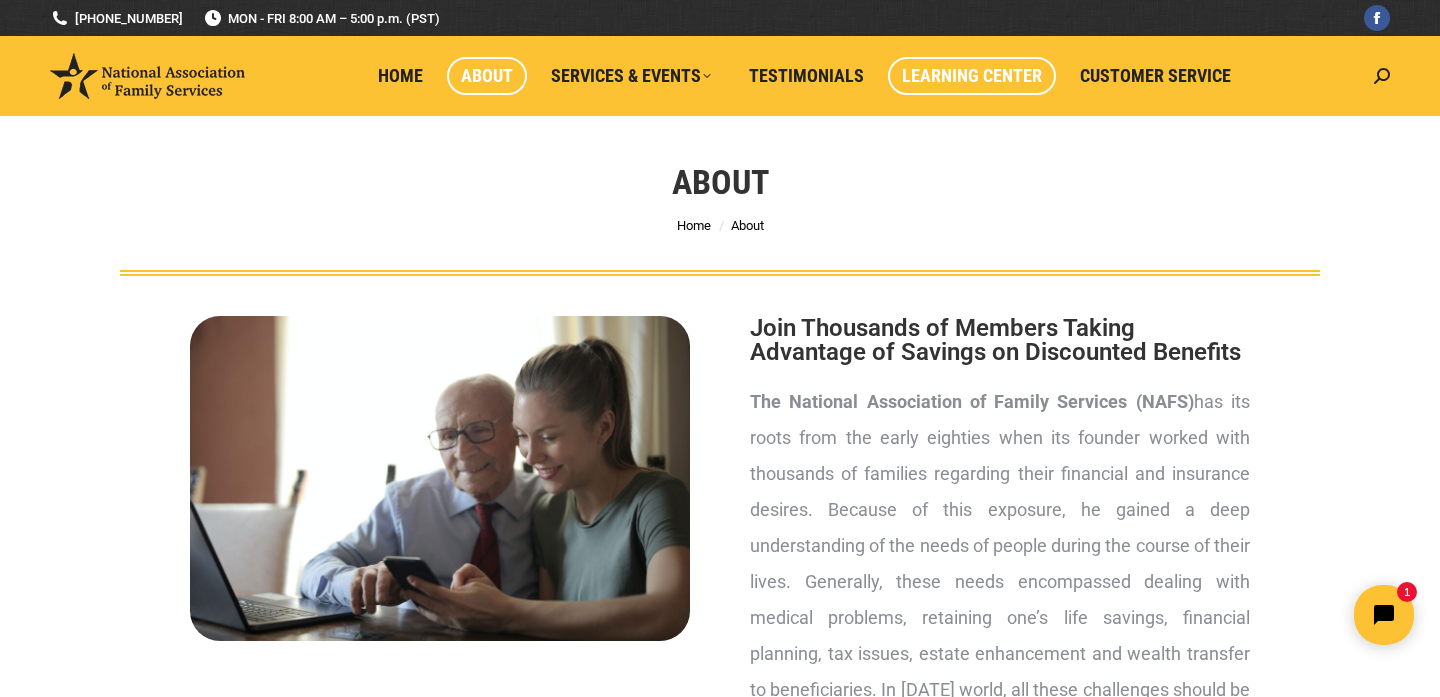 click on "Learning Center" at bounding box center [972, 76] 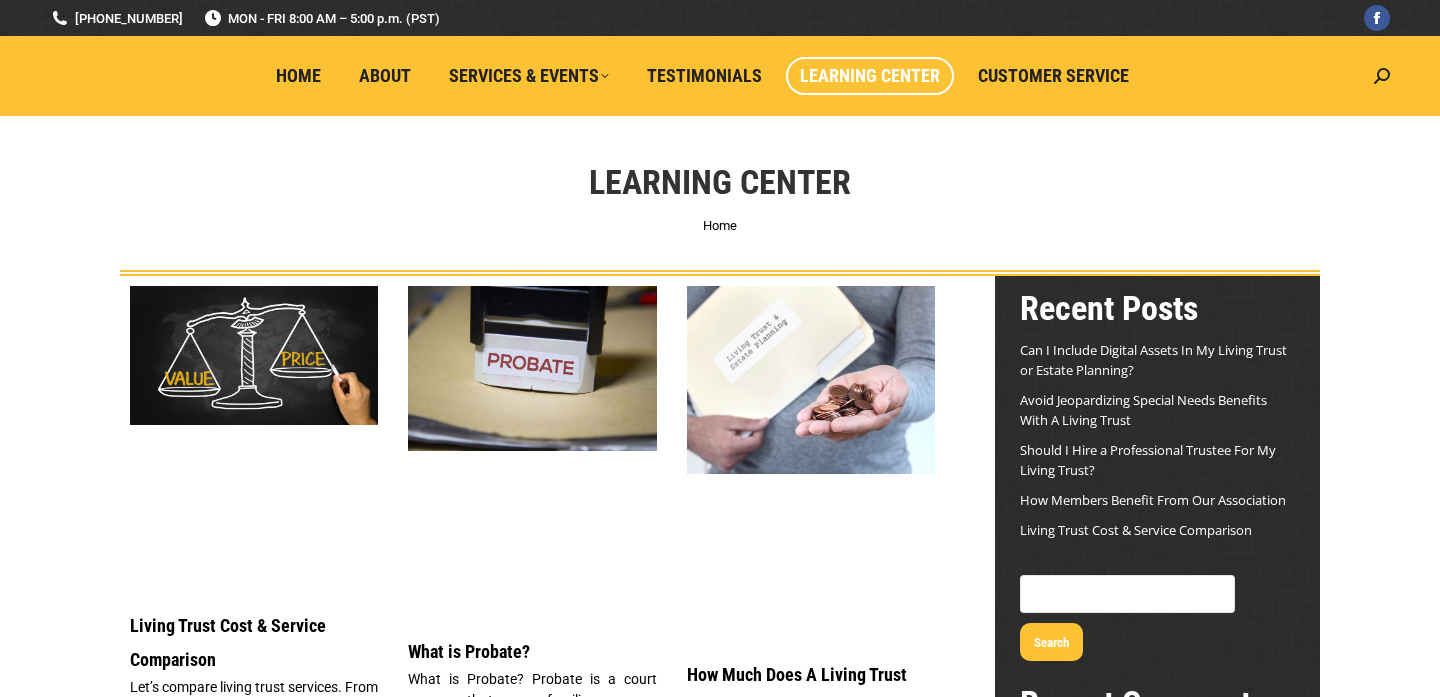 scroll, scrollTop: 0, scrollLeft: 0, axis: both 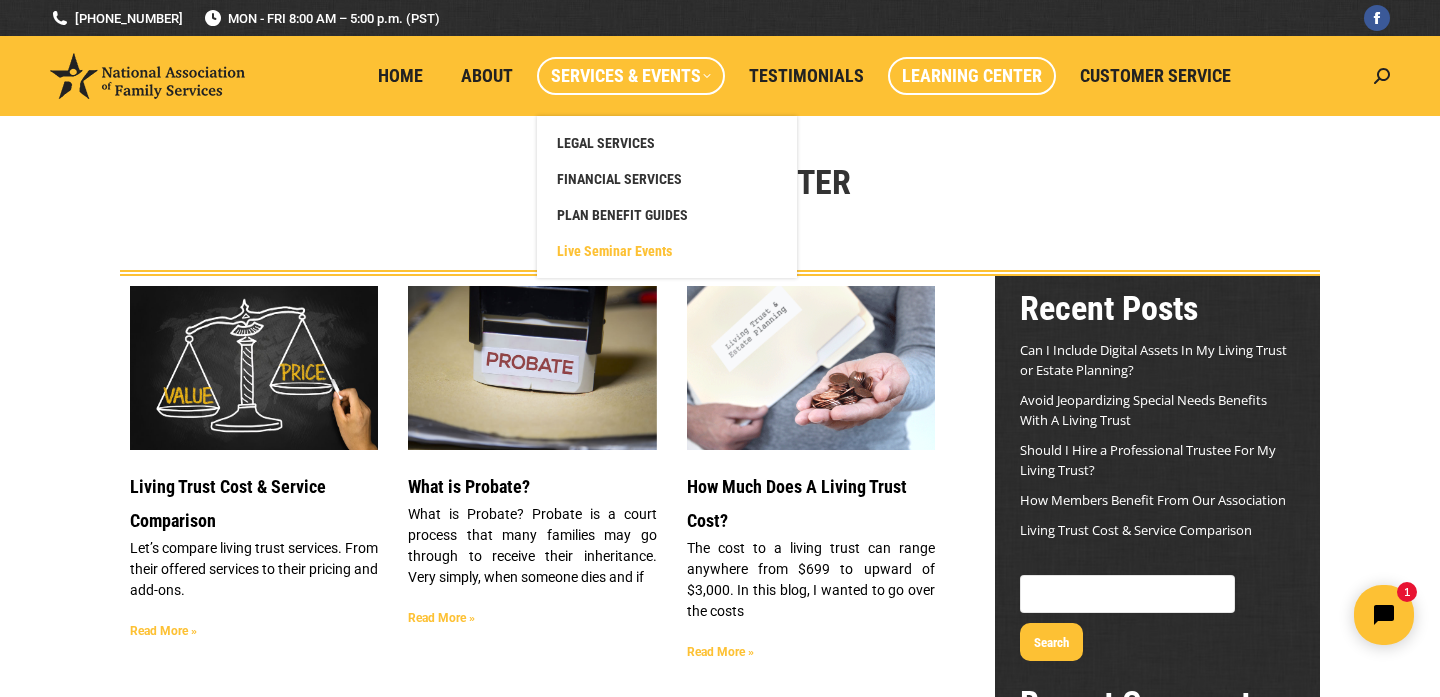 click on "Live Seminar Events" at bounding box center [614, 251] 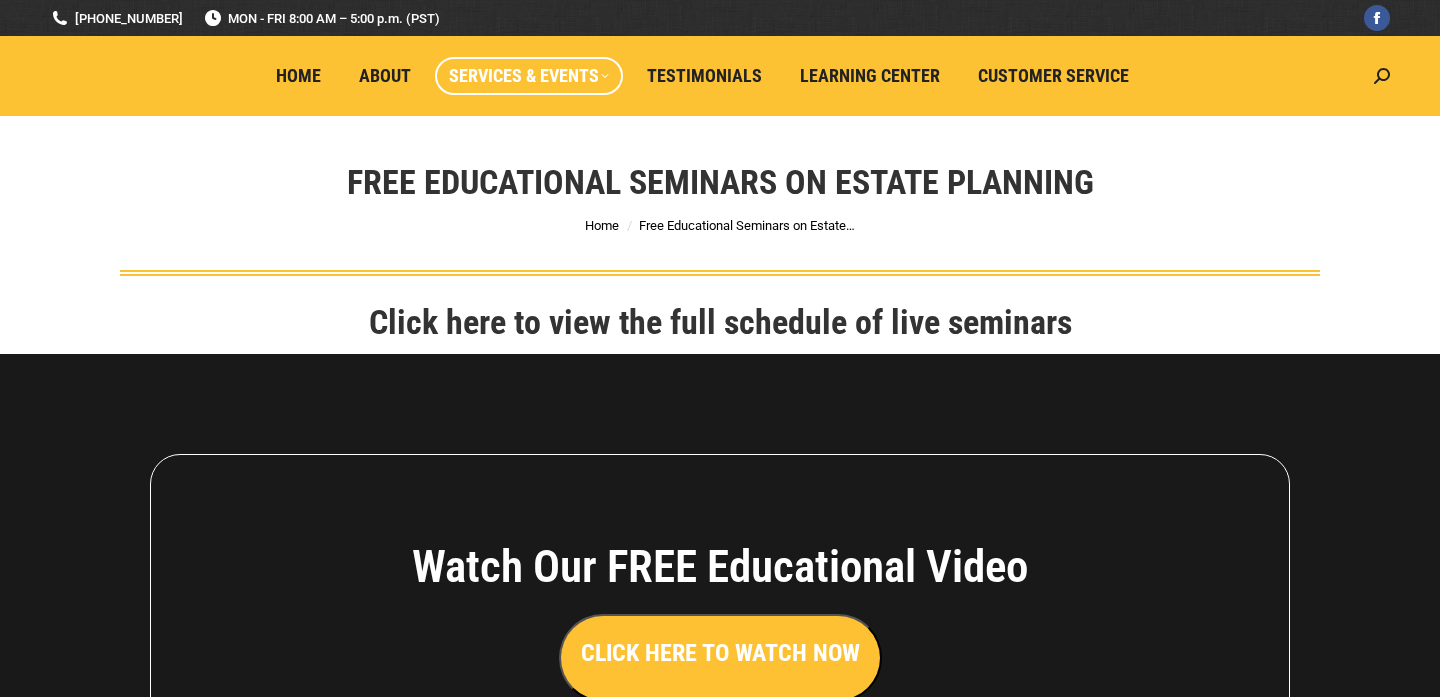 scroll, scrollTop: 0, scrollLeft: 0, axis: both 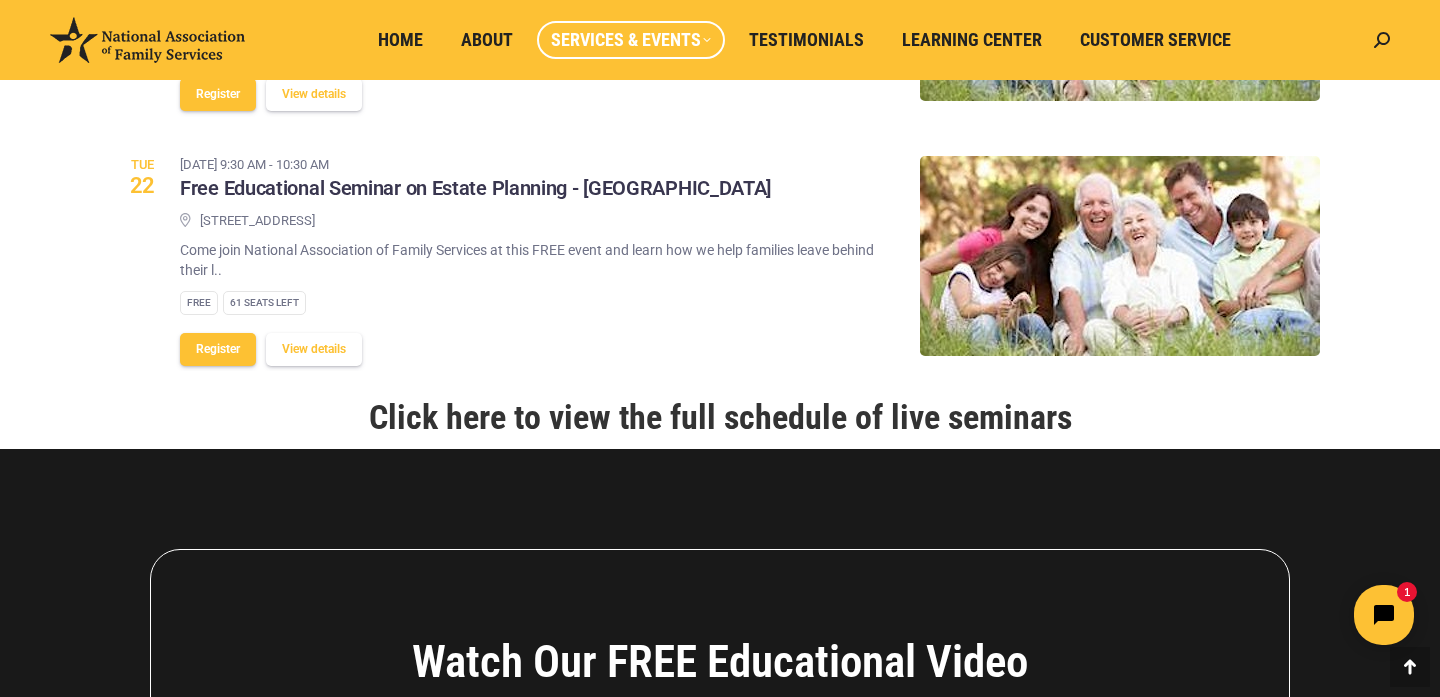click on "Click here to view the full schedule of live seminars" at bounding box center [720, 417] 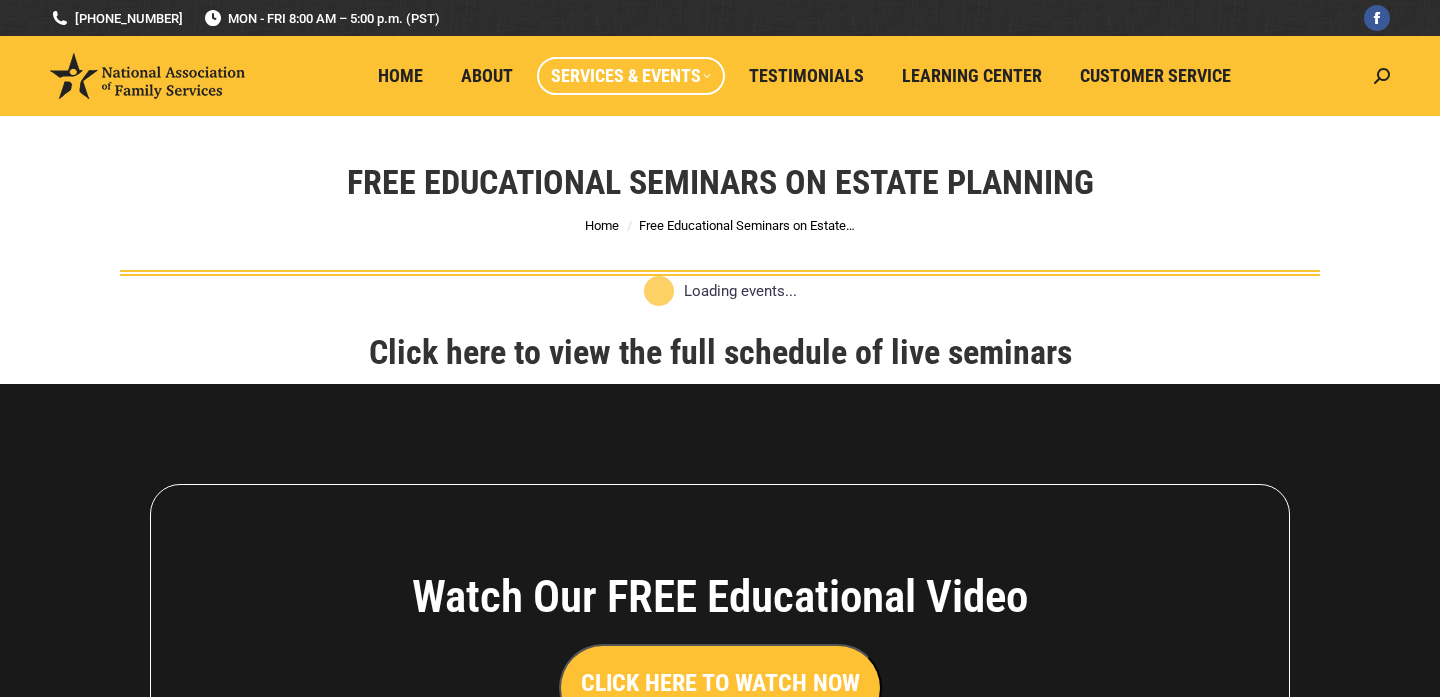 scroll, scrollTop: 409, scrollLeft: 0, axis: vertical 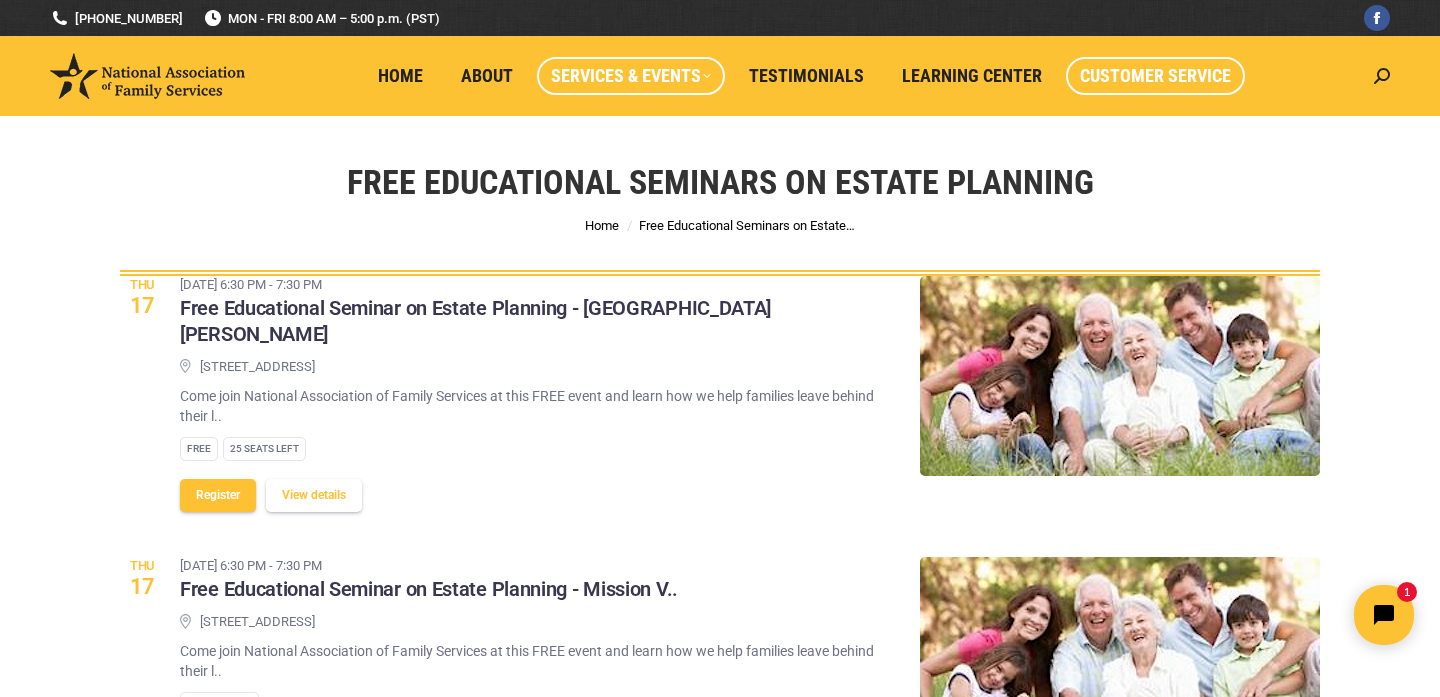 click on "Customer Service" at bounding box center [1155, 76] 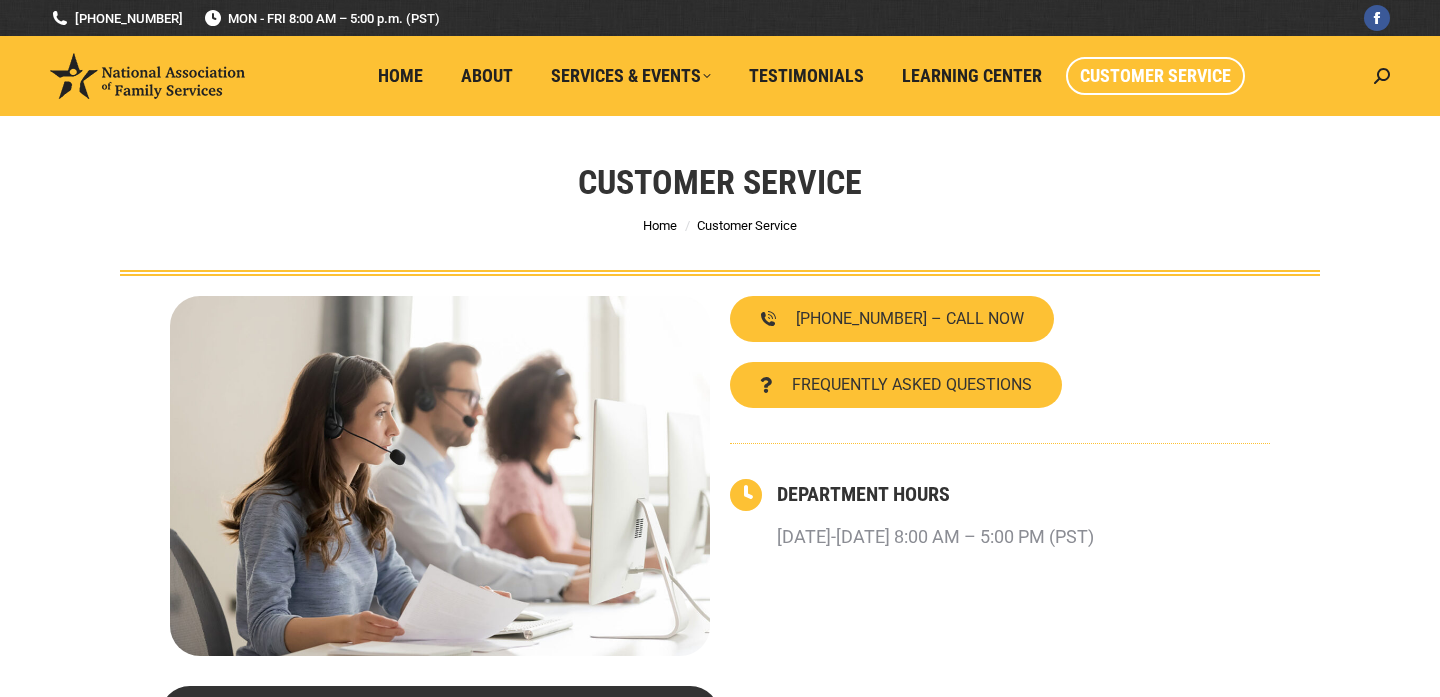 scroll, scrollTop: 0, scrollLeft: 0, axis: both 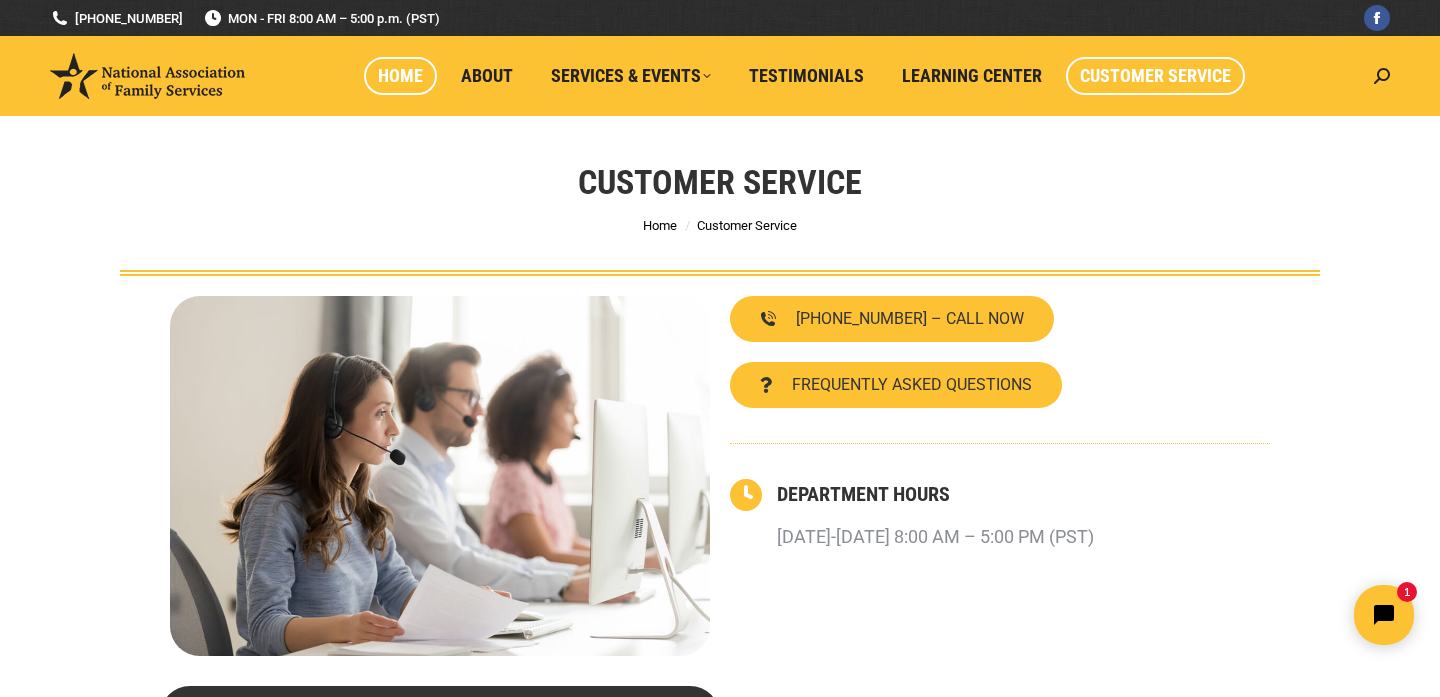 click on "Home" at bounding box center (400, 76) 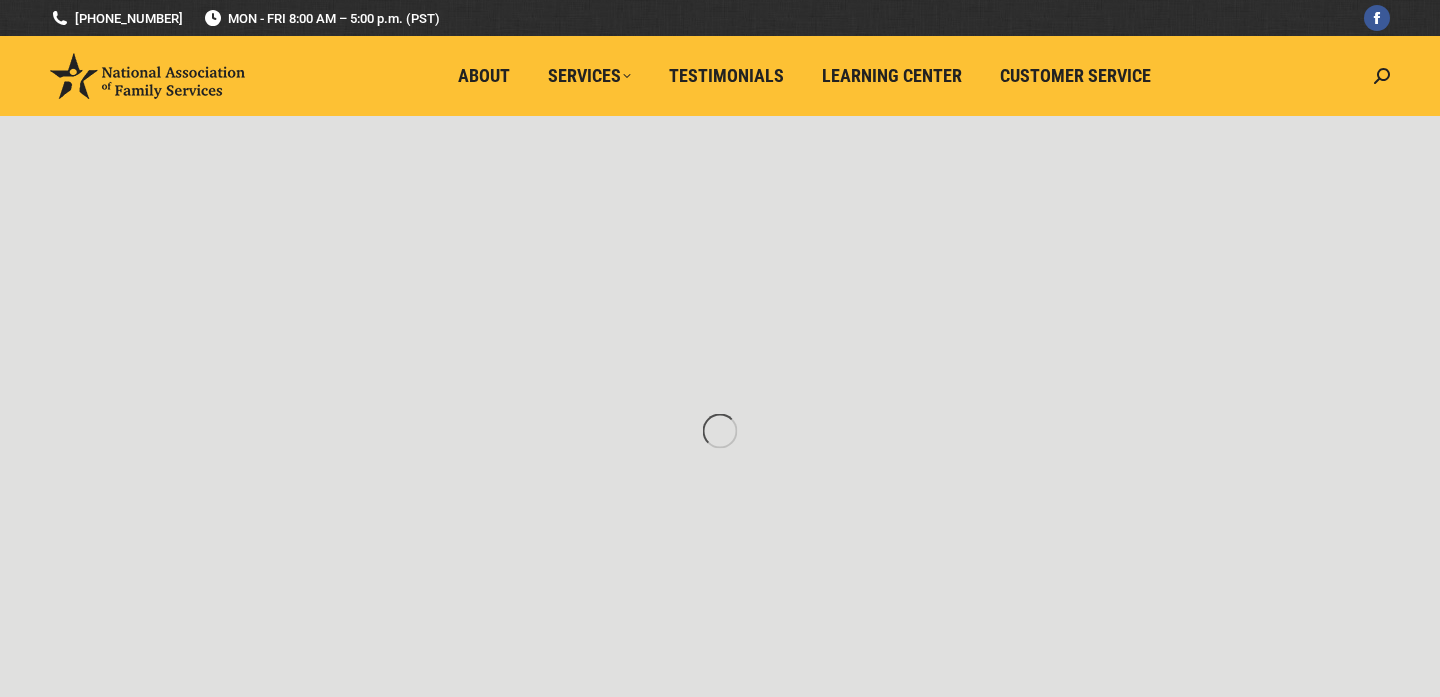 scroll, scrollTop: 0, scrollLeft: 0, axis: both 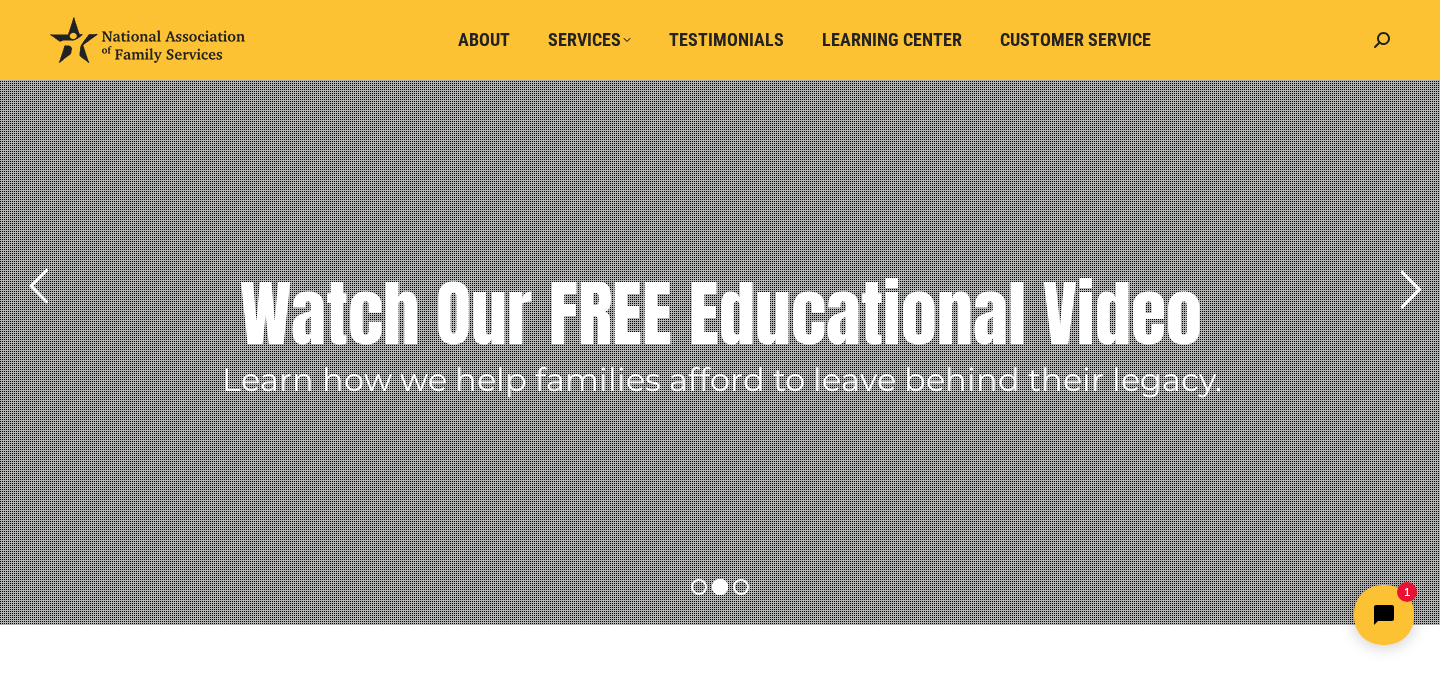 click 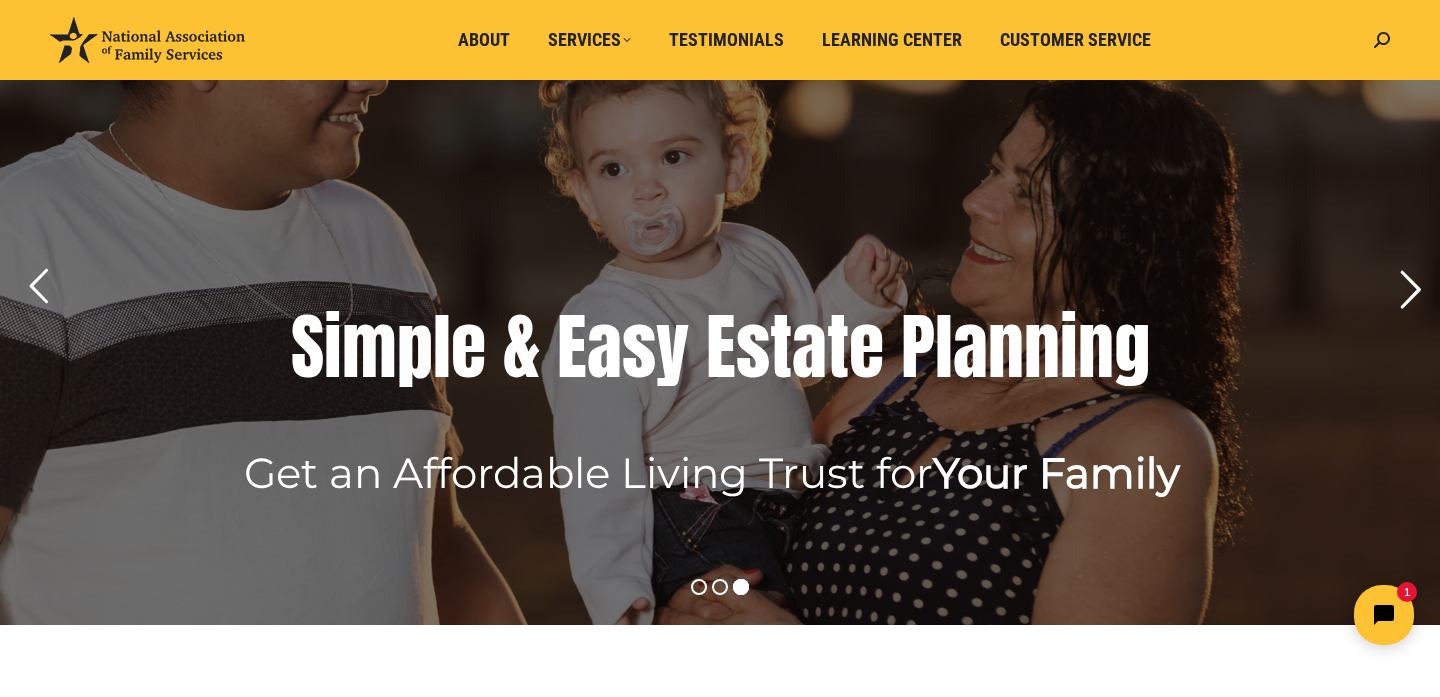 click 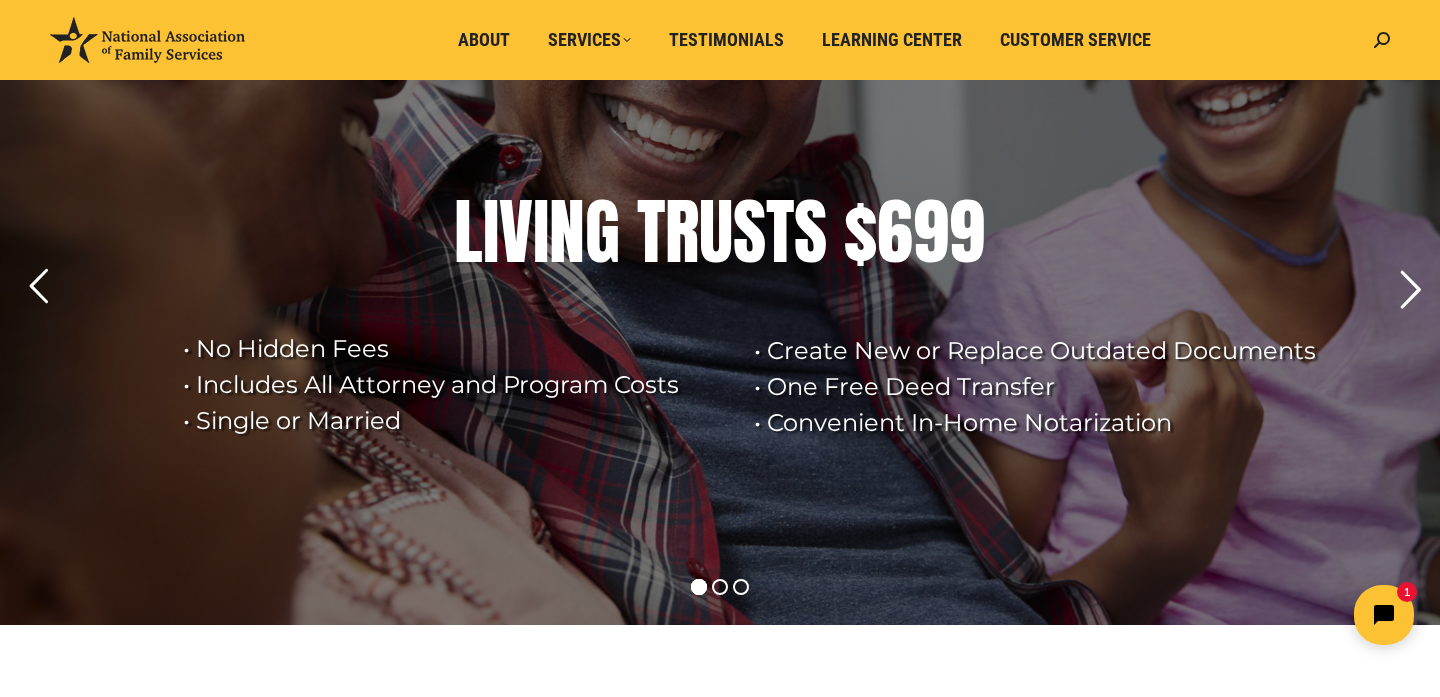 click 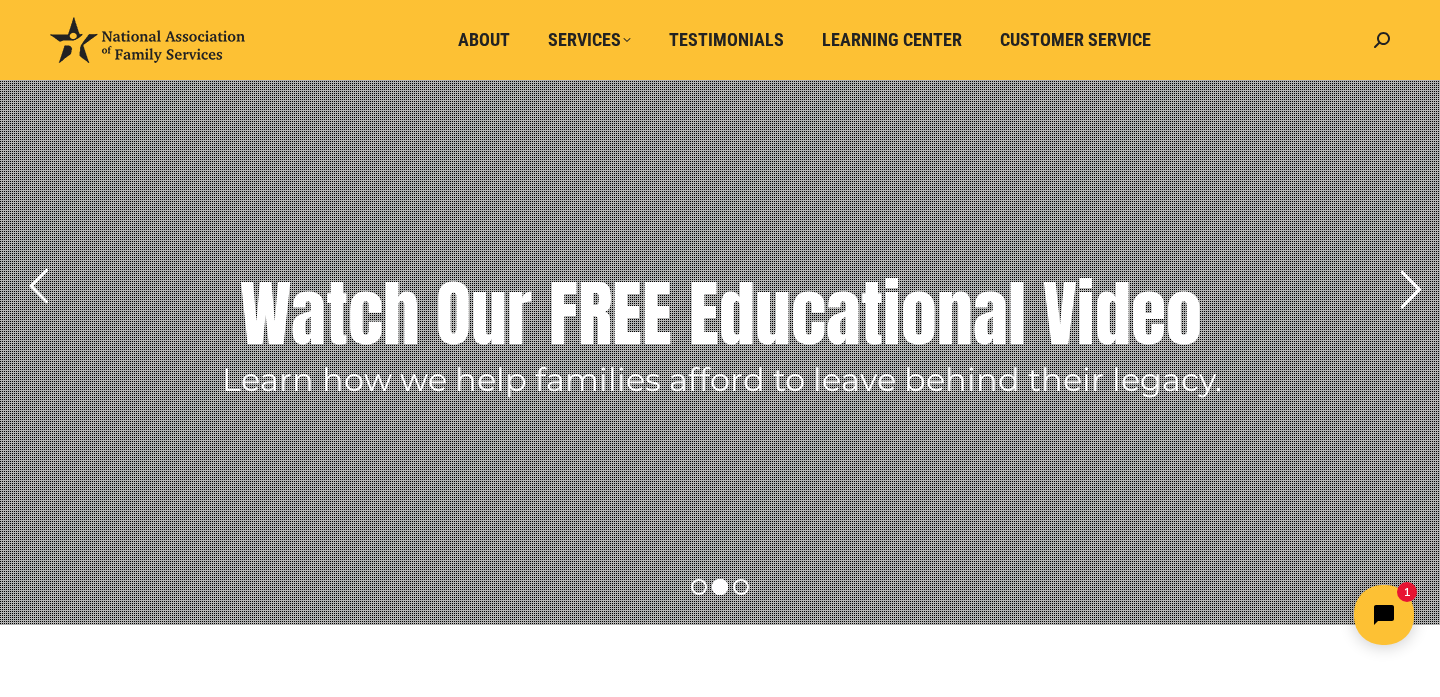 click 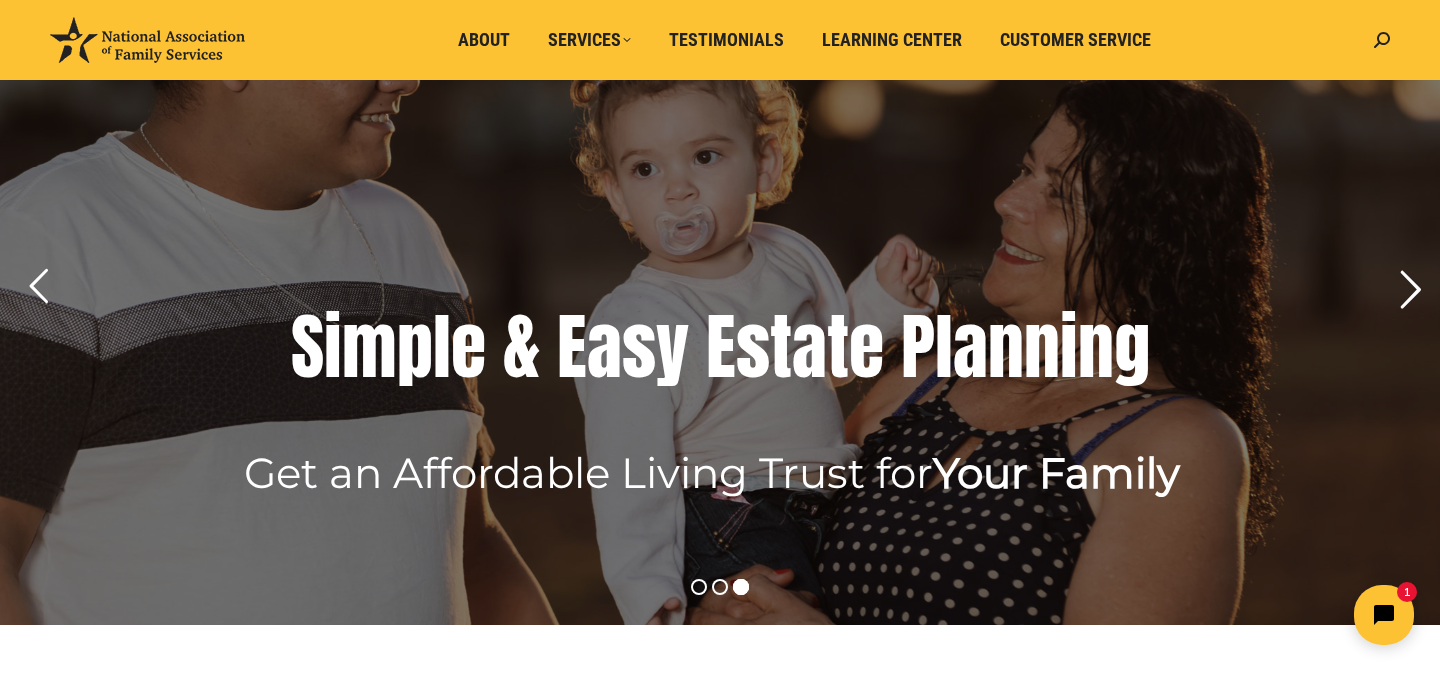 click 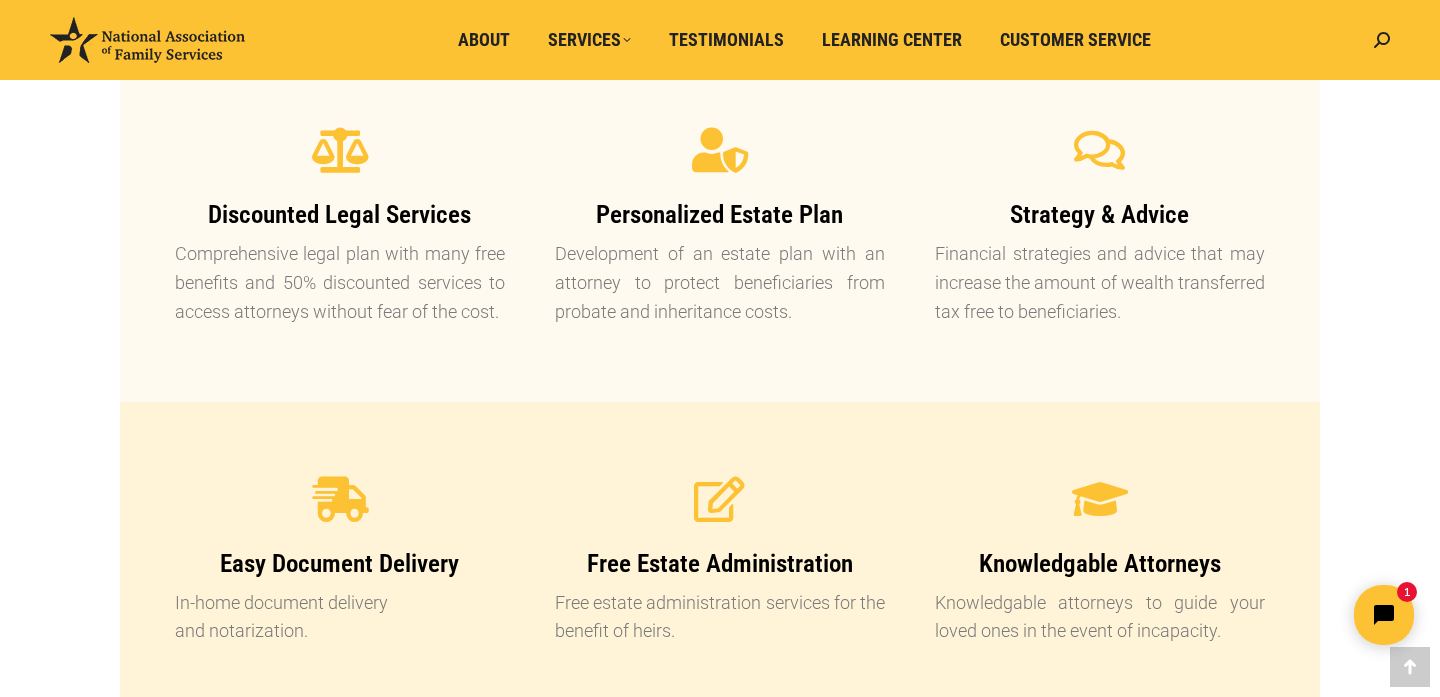 scroll, scrollTop: 1713, scrollLeft: 0, axis: vertical 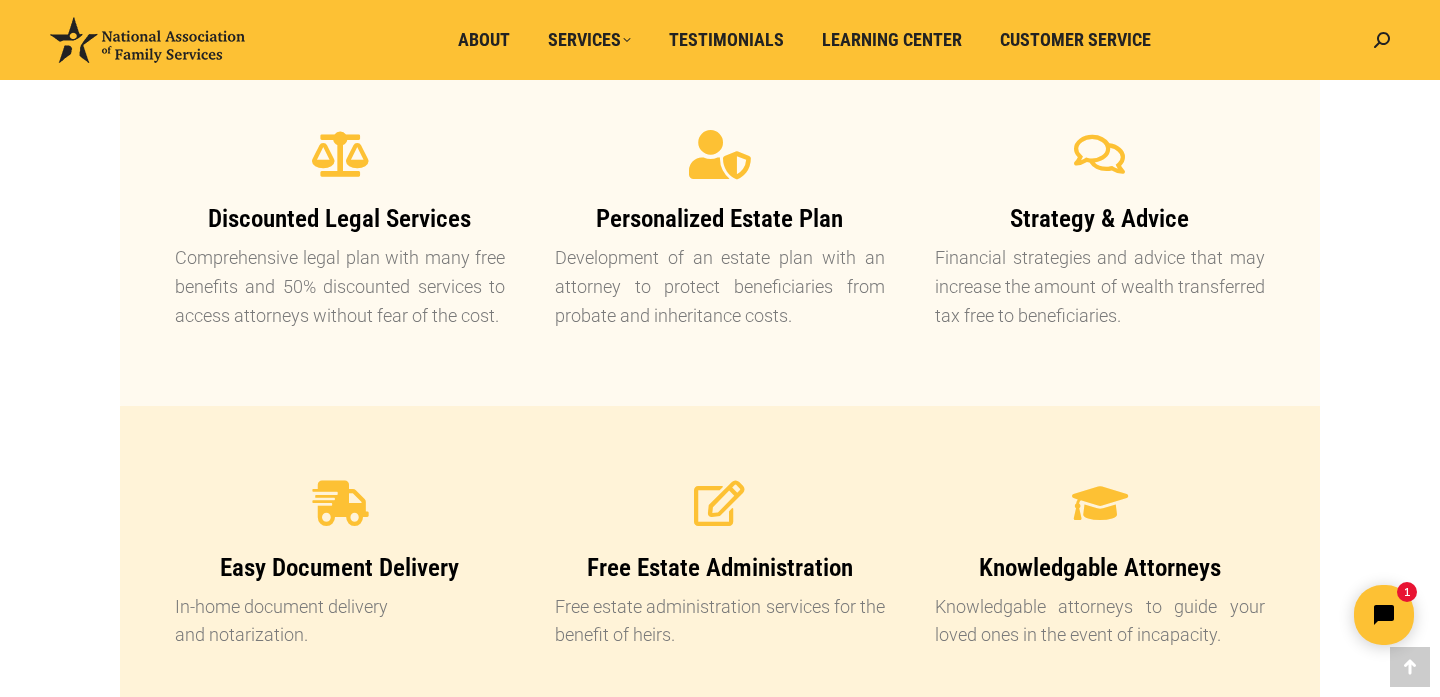 click at bounding box center [720, 155] 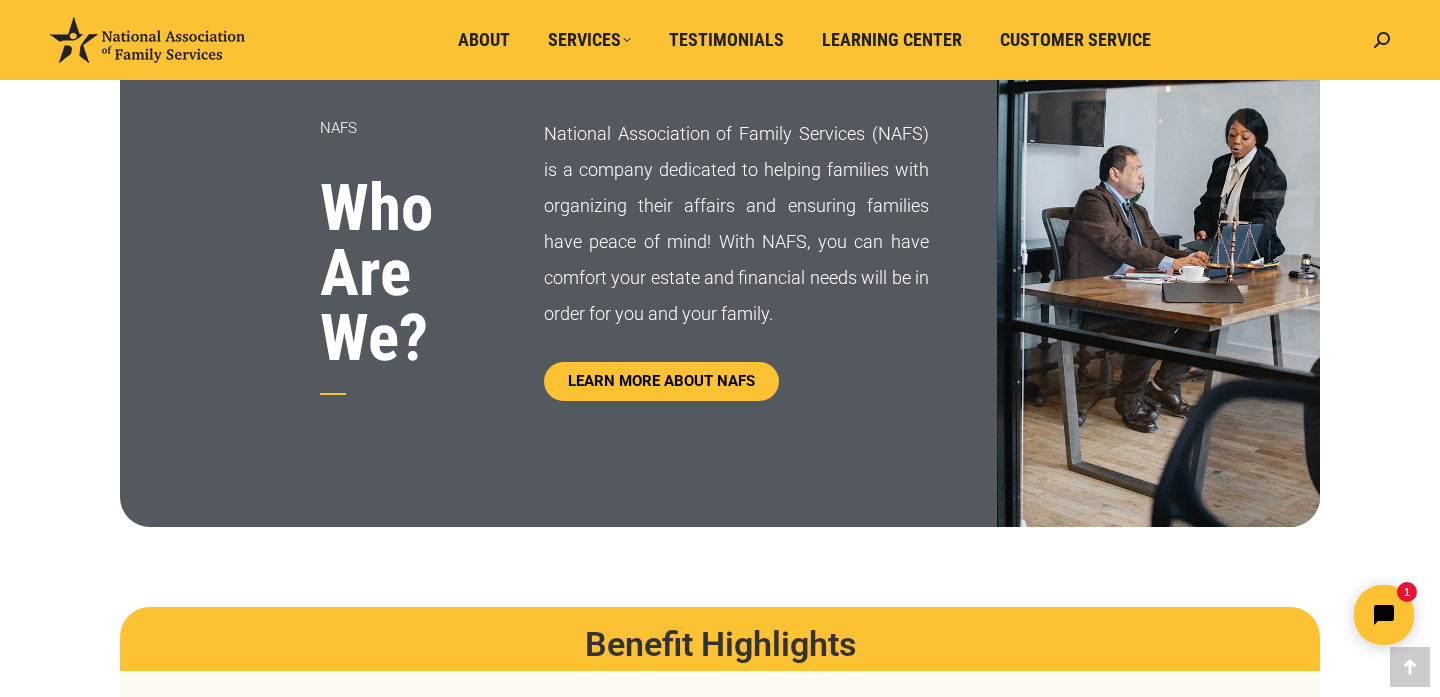 scroll, scrollTop: 1060, scrollLeft: 0, axis: vertical 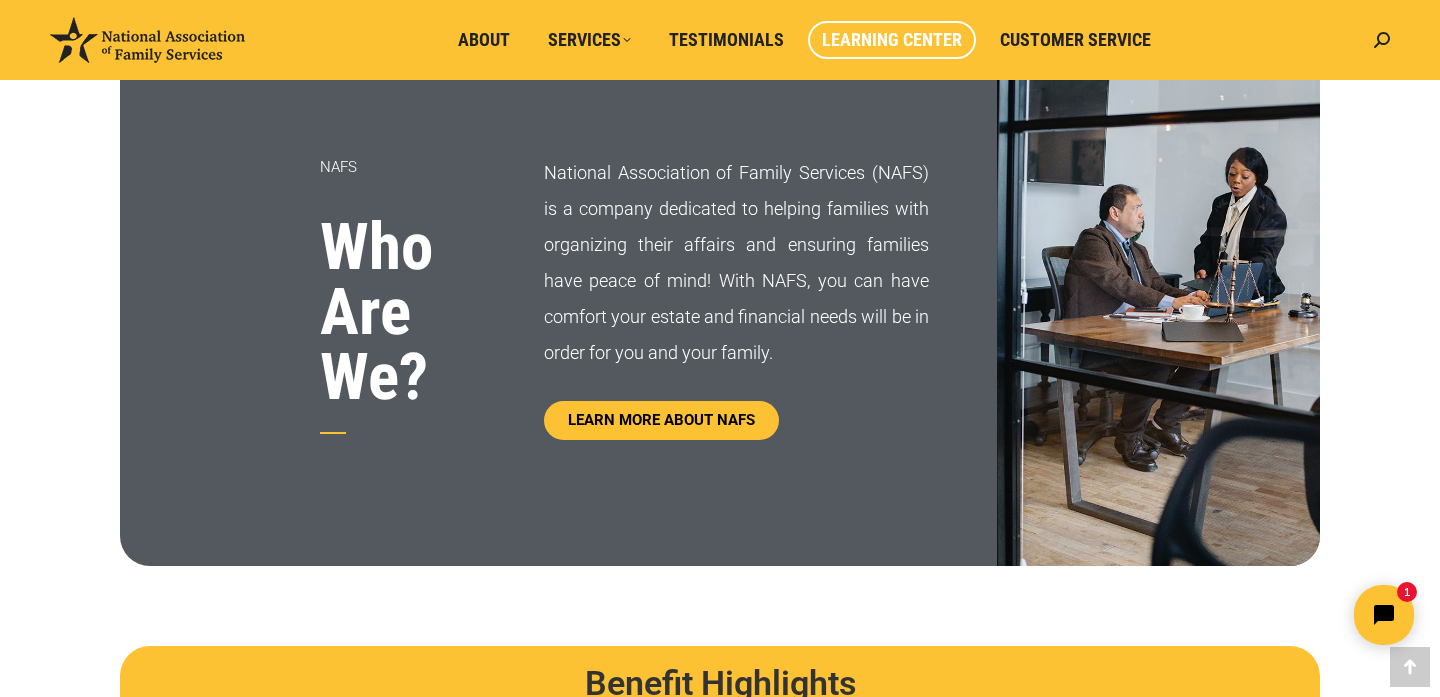 click on "Learning Center" at bounding box center (892, 40) 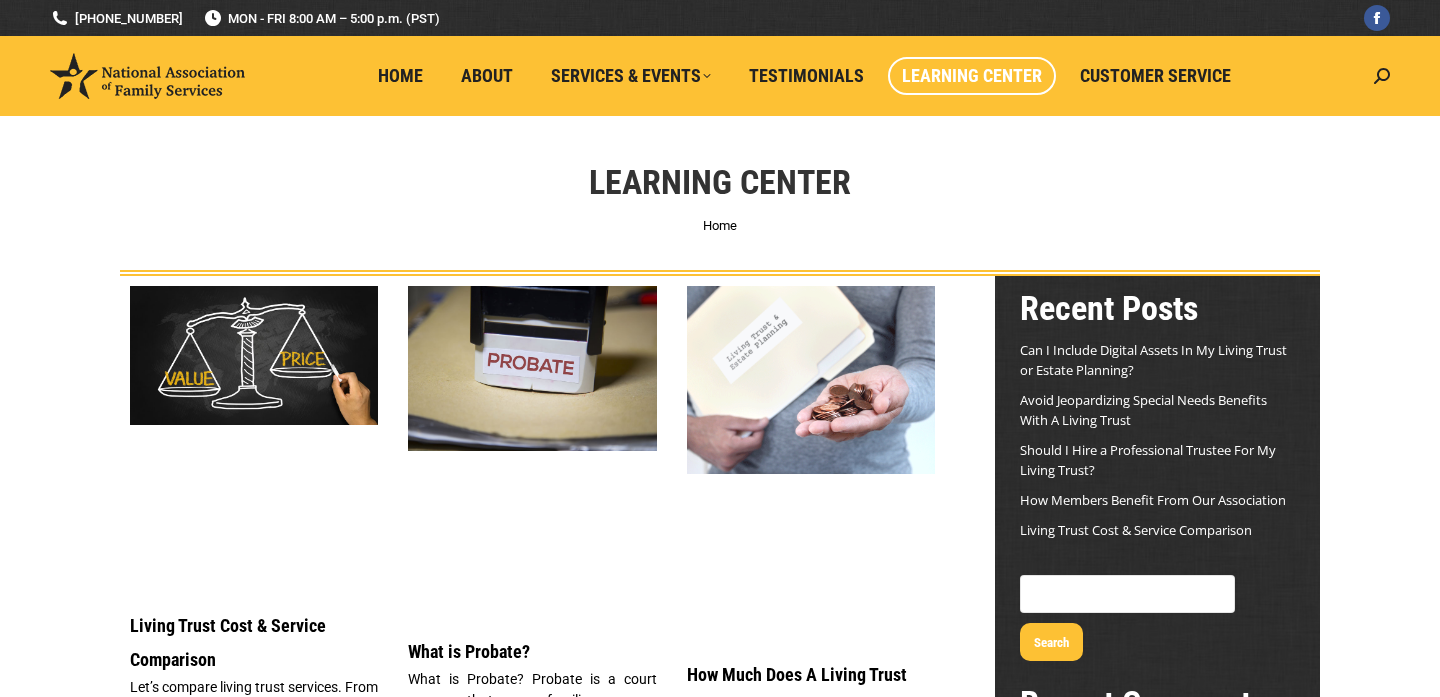 scroll, scrollTop: 0, scrollLeft: 0, axis: both 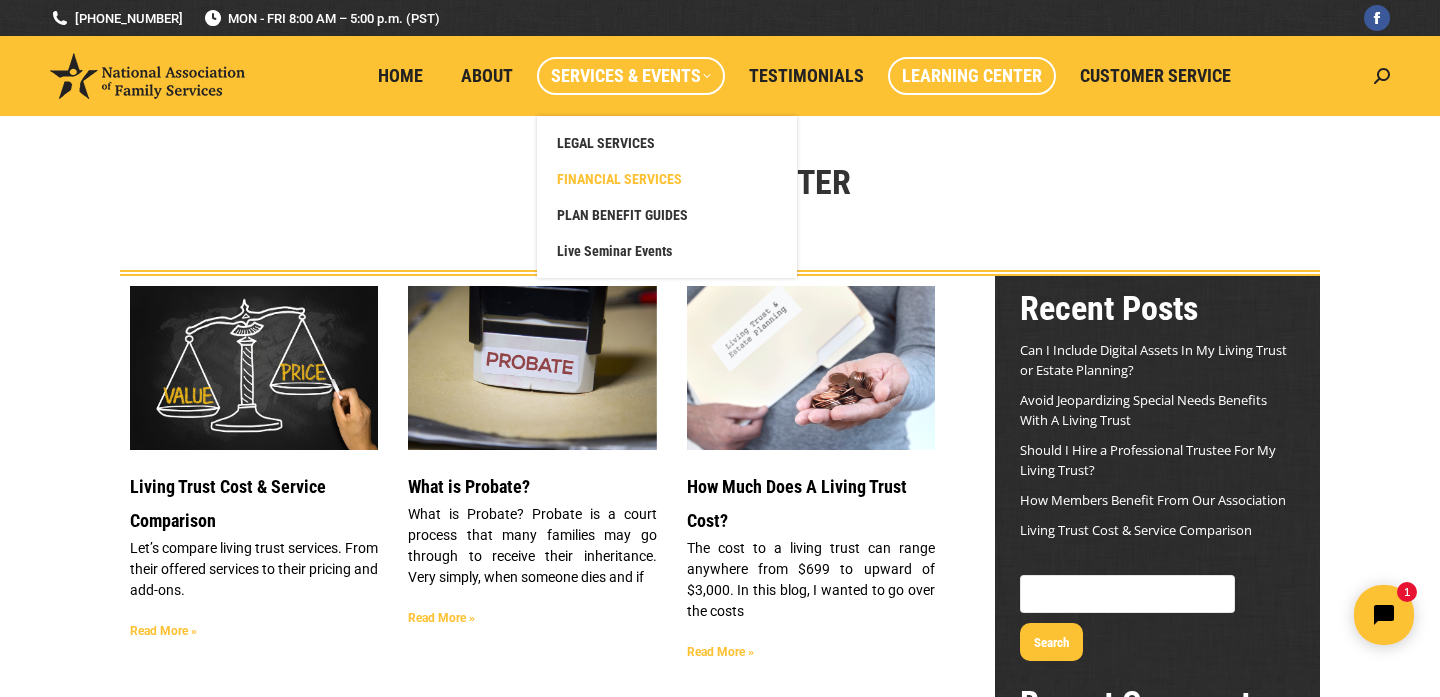 click on "FINANCIAL SERVICES" at bounding box center [619, 179] 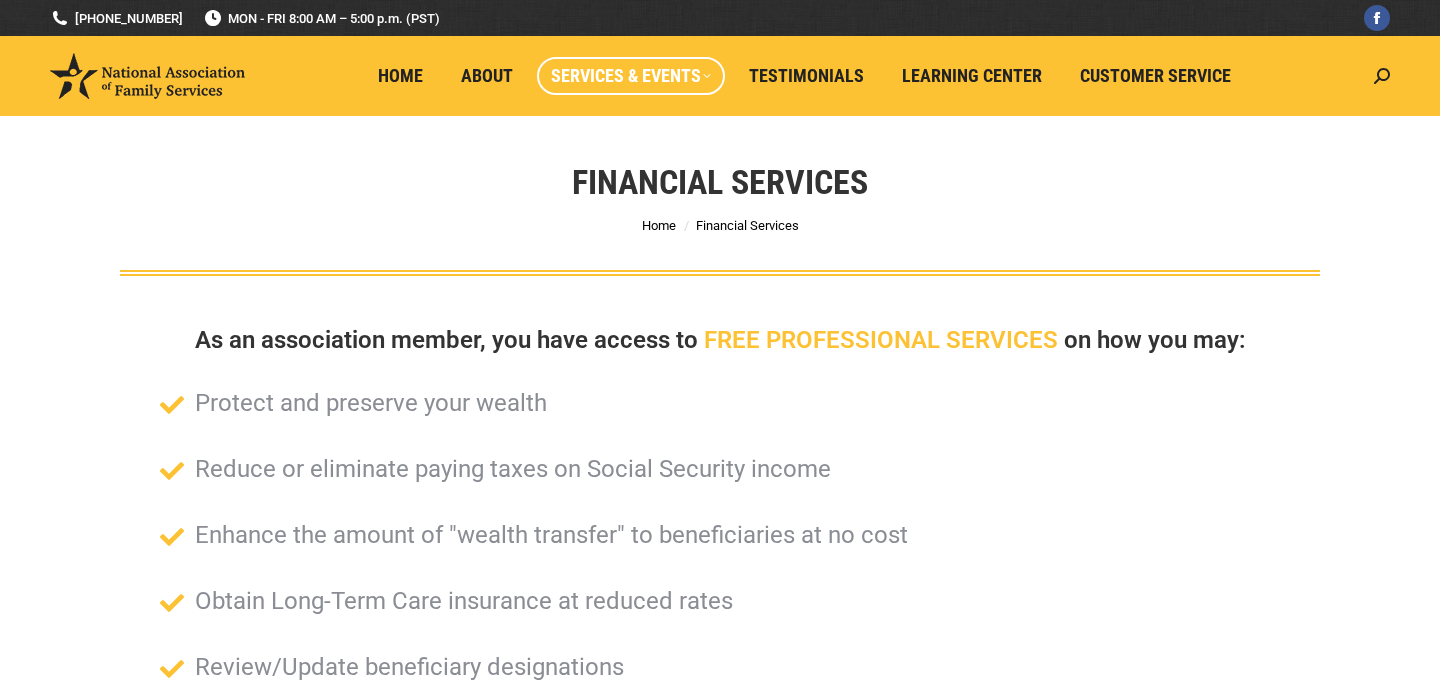 scroll, scrollTop: 0, scrollLeft: 0, axis: both 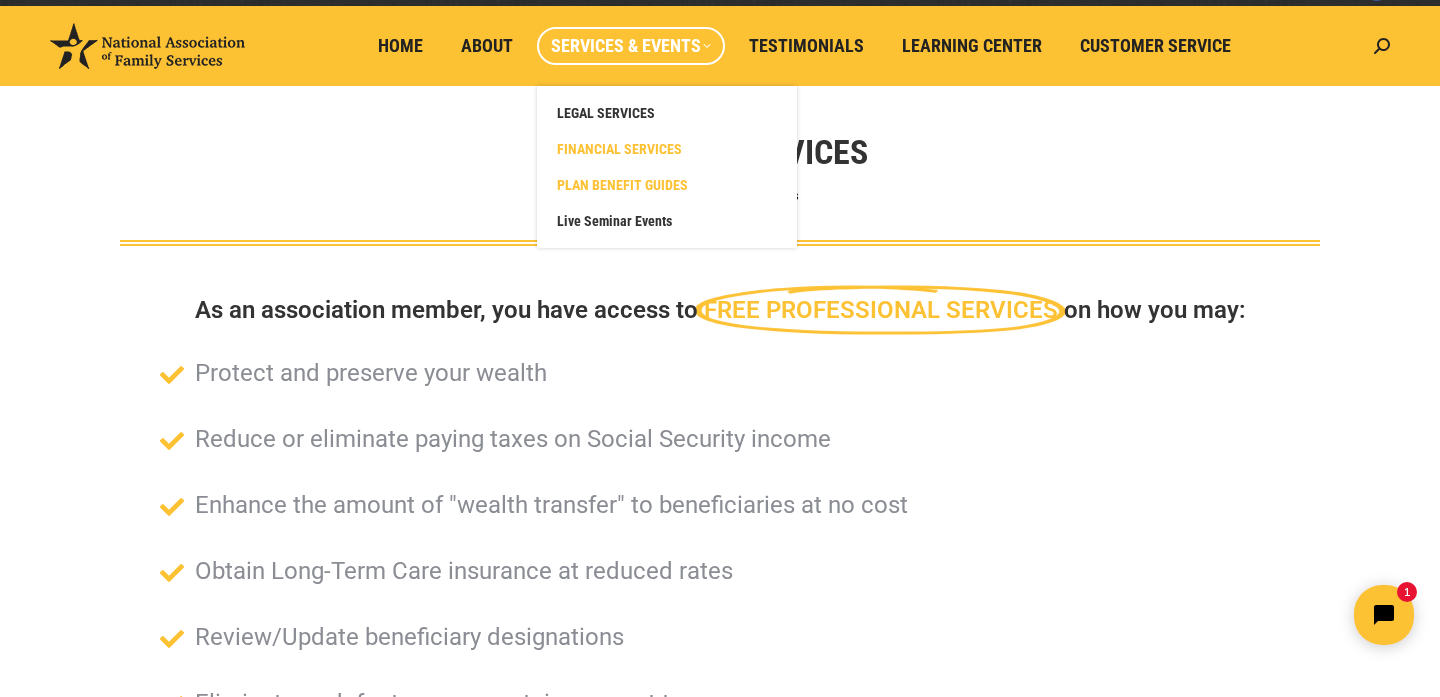 click on "PLAN BENEFIT GUIDES" at bounding box center [622, 185] 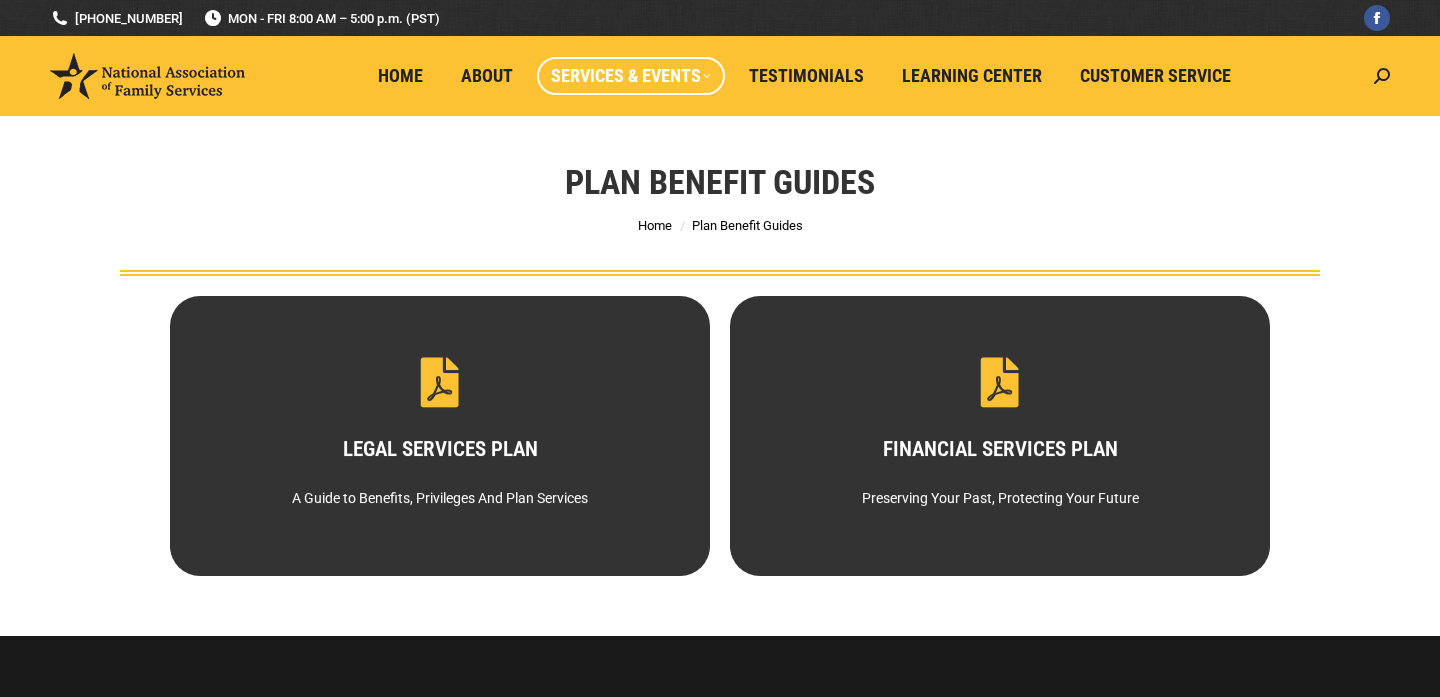 scroll, scrollTop: 0, scrollLeft: 0, axis: both 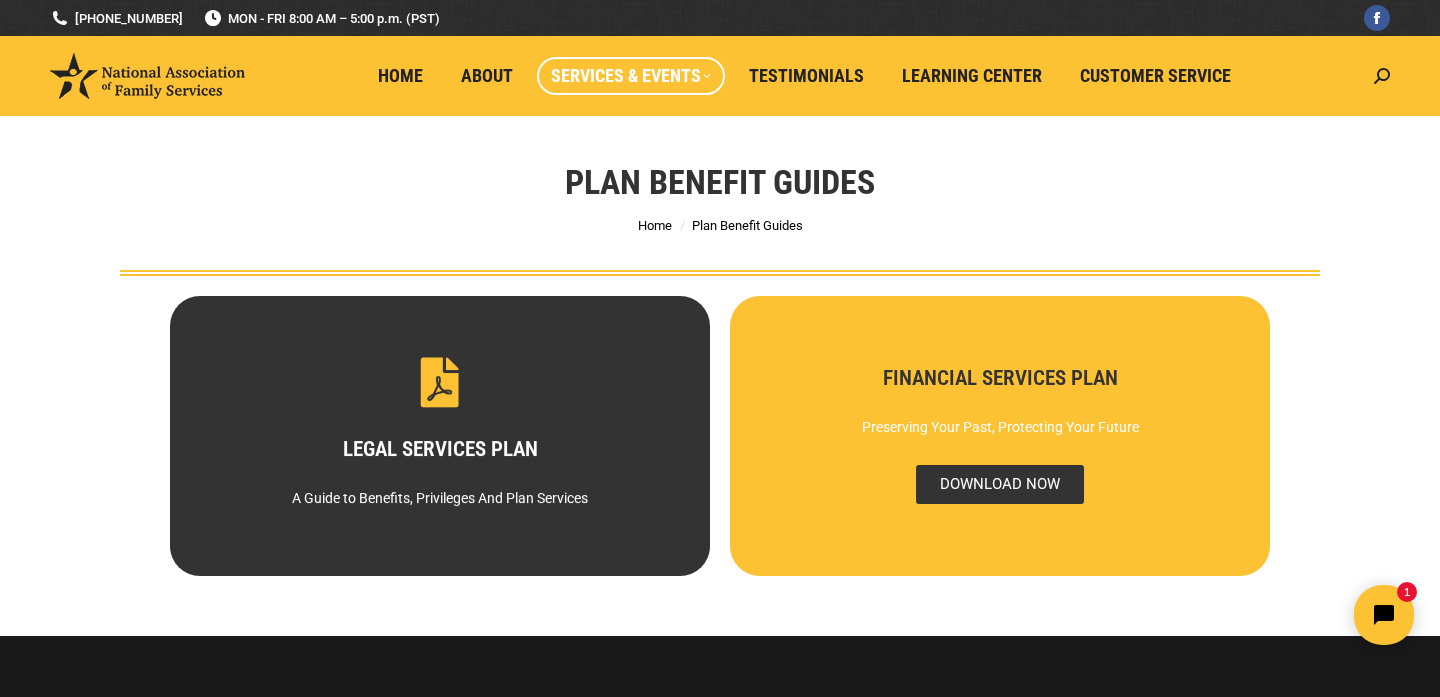 click on "DOWNLOAD NOW" at bounding box center (1000, 484) 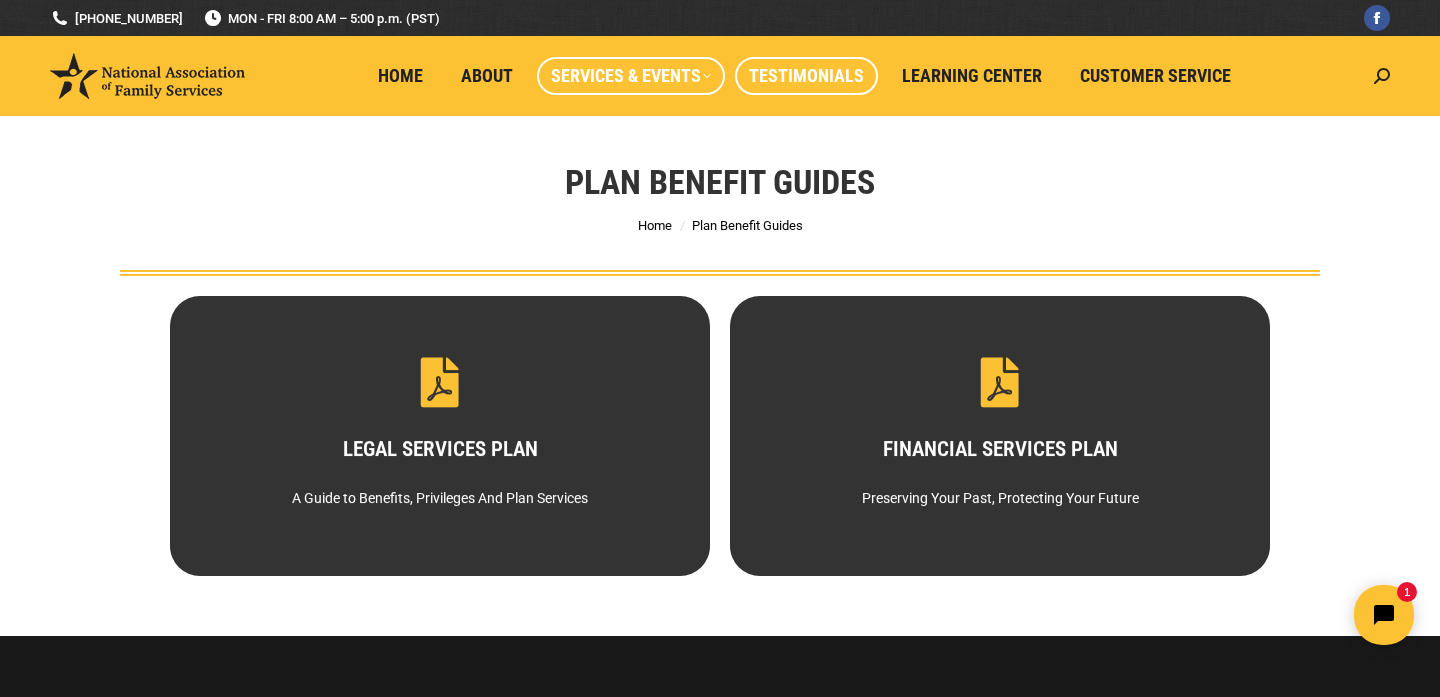 click on "Testimonials" at bounding box center (806, 76) 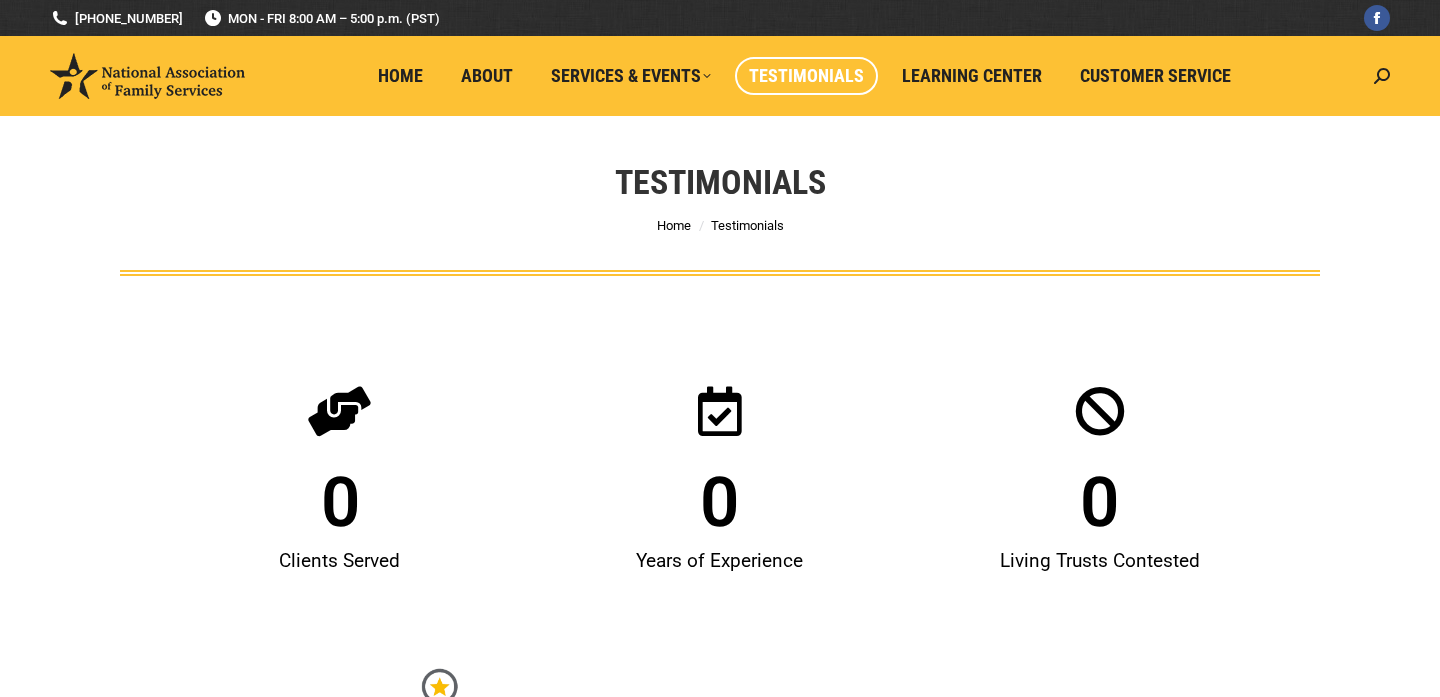 scroll, scrollTop: 0, scrollLeft: 0, axis: both 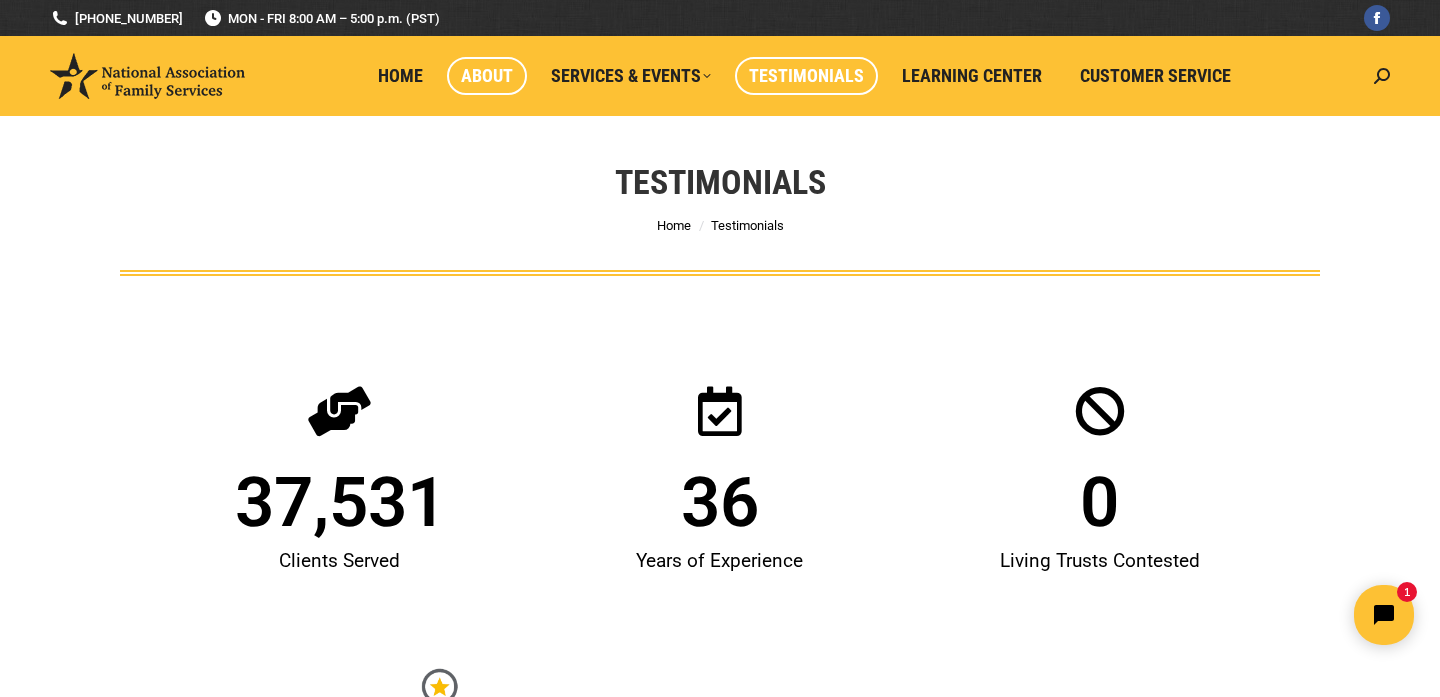 click on "About" at bounding box center (487, 76) 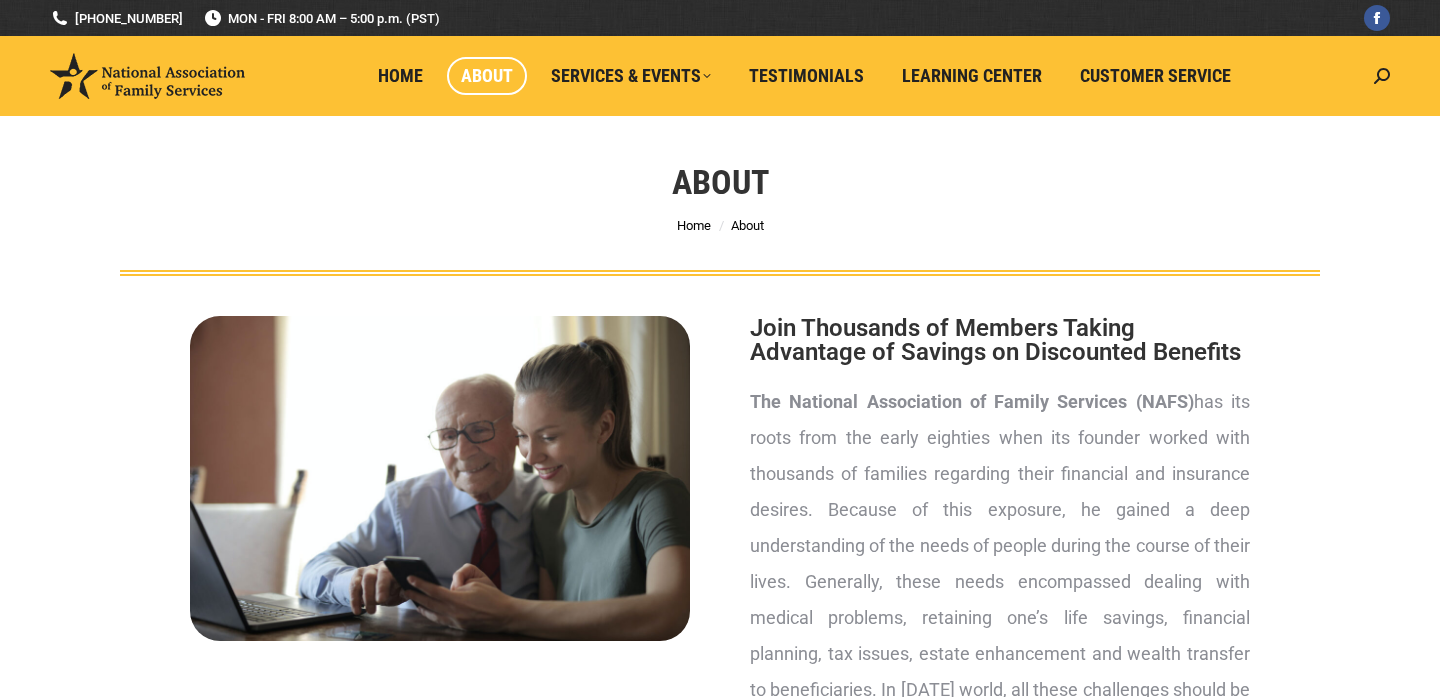 scroll, scrollTop: 0, scrollLeft: 0, axis: both 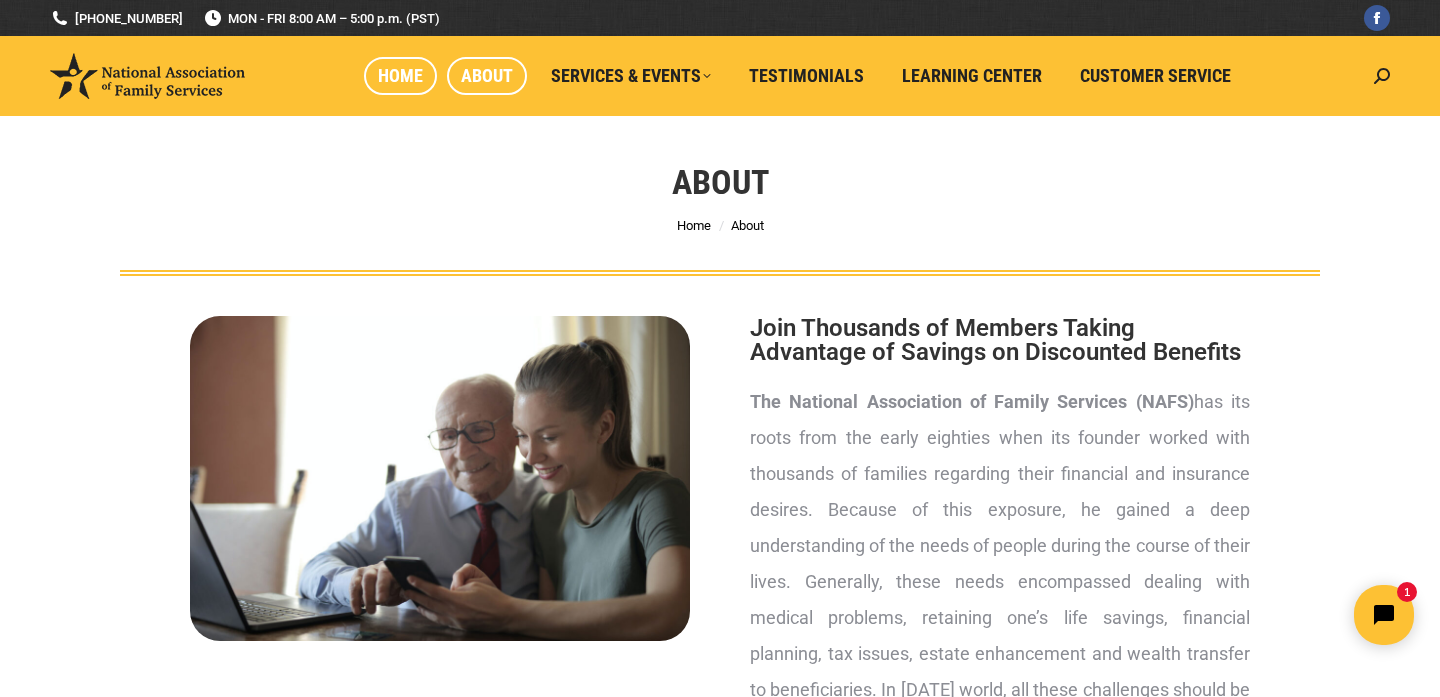 click on "Home" at bounding box center [400, 76] 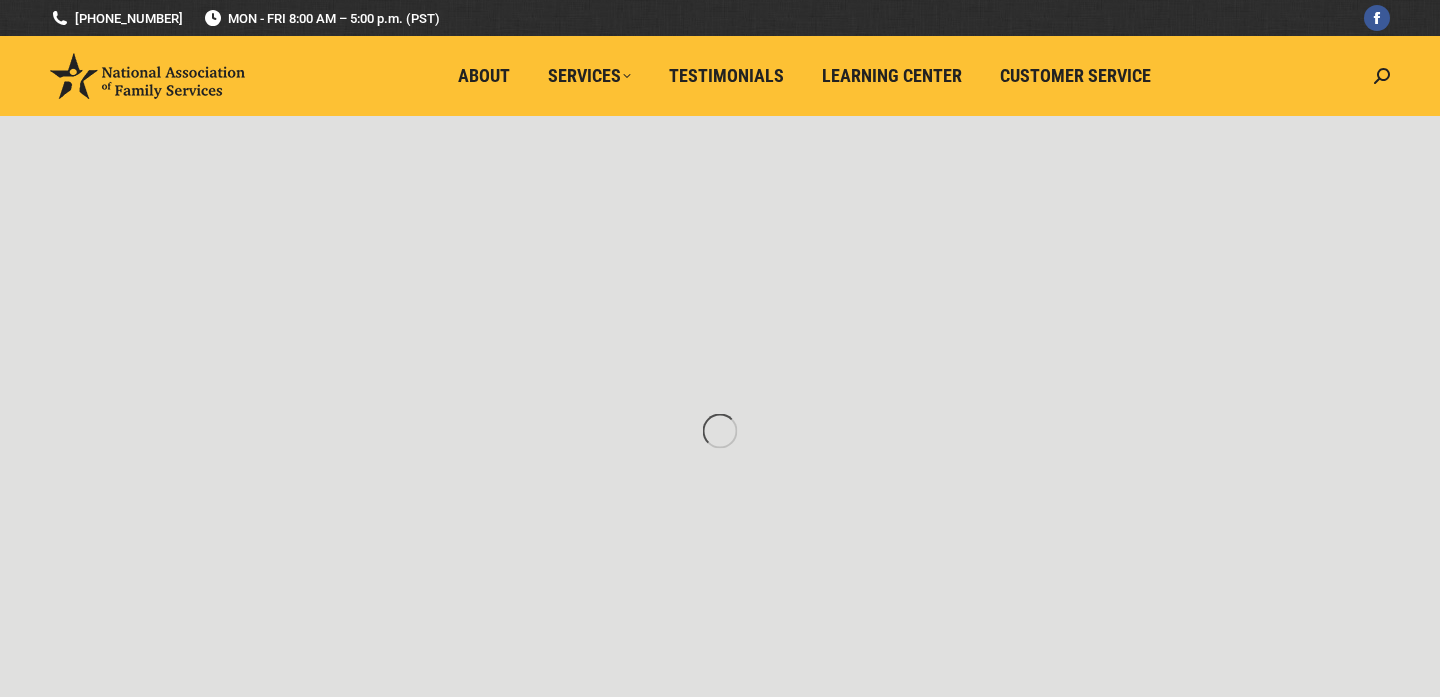 scroll, scrollTop: 0, scrollLeft: 0, axis: both 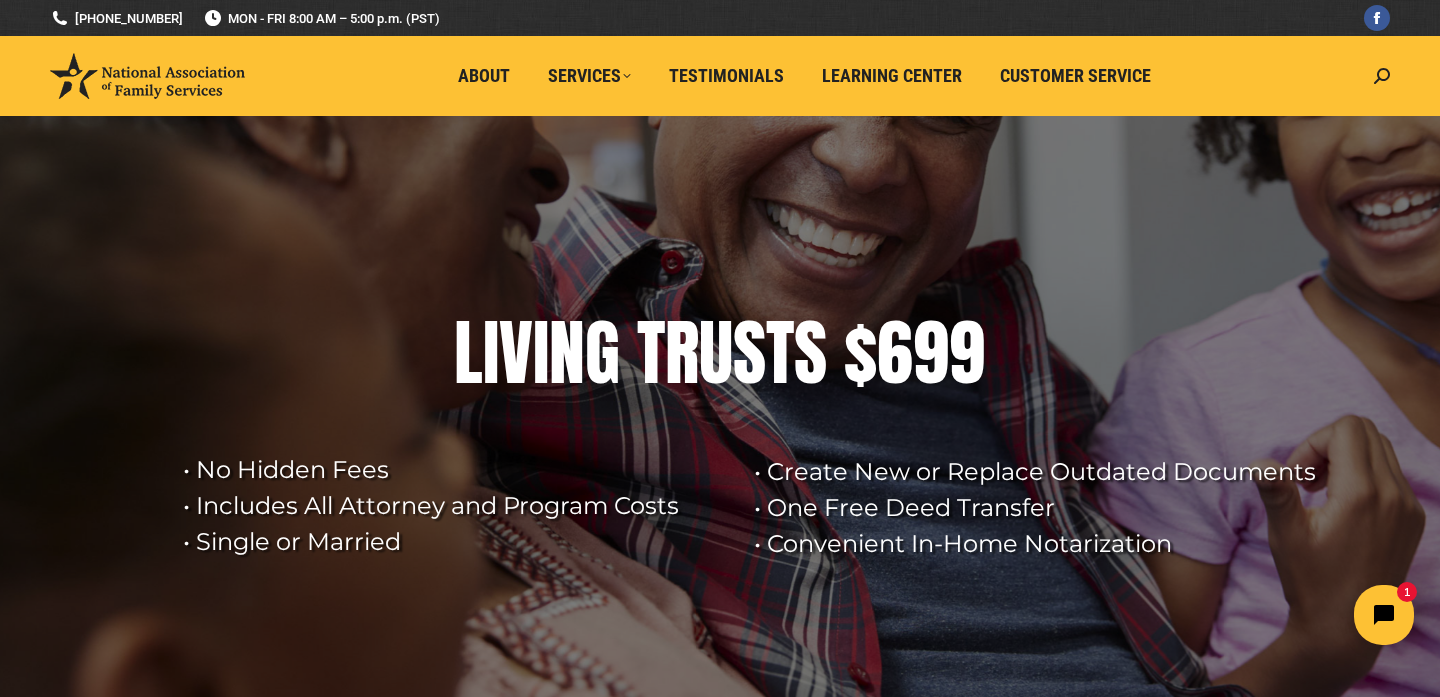 click at bounding box center [147, 76] 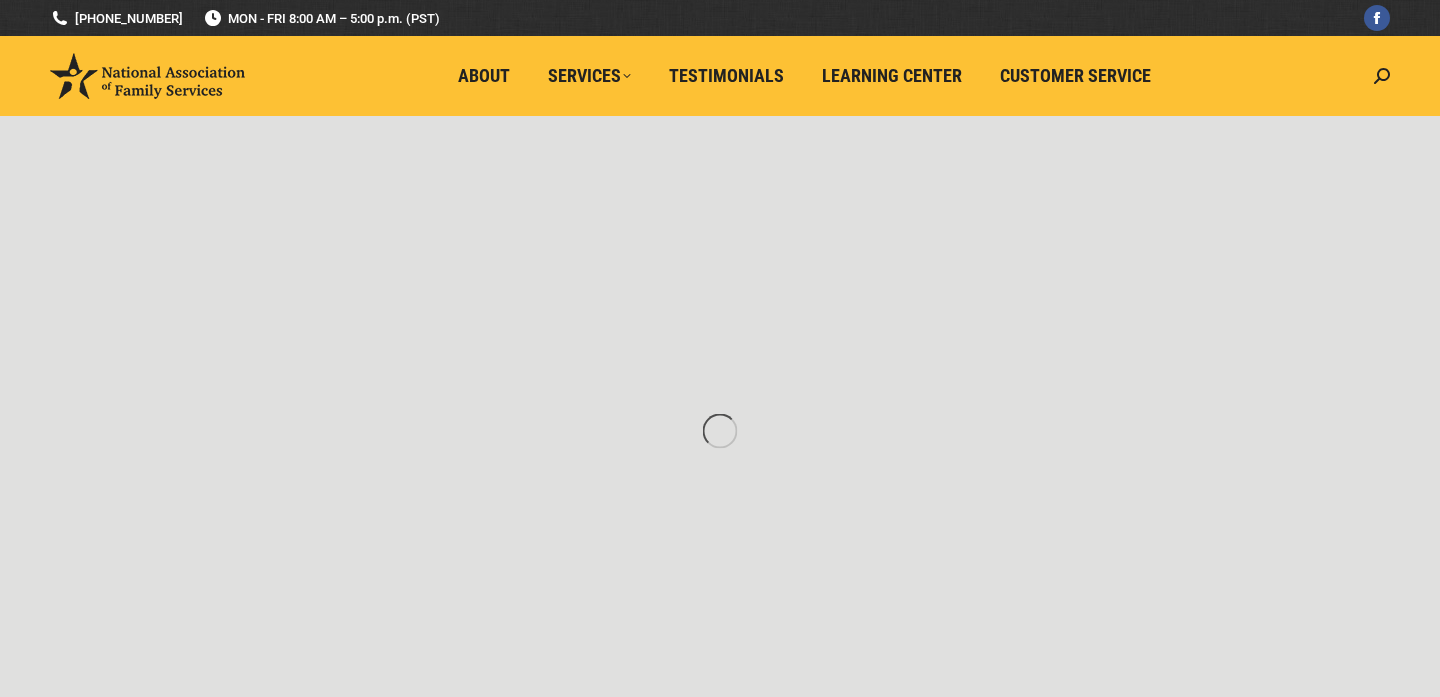 scroll, scrollTop: 0, scrollLeft: 0, axis: both 